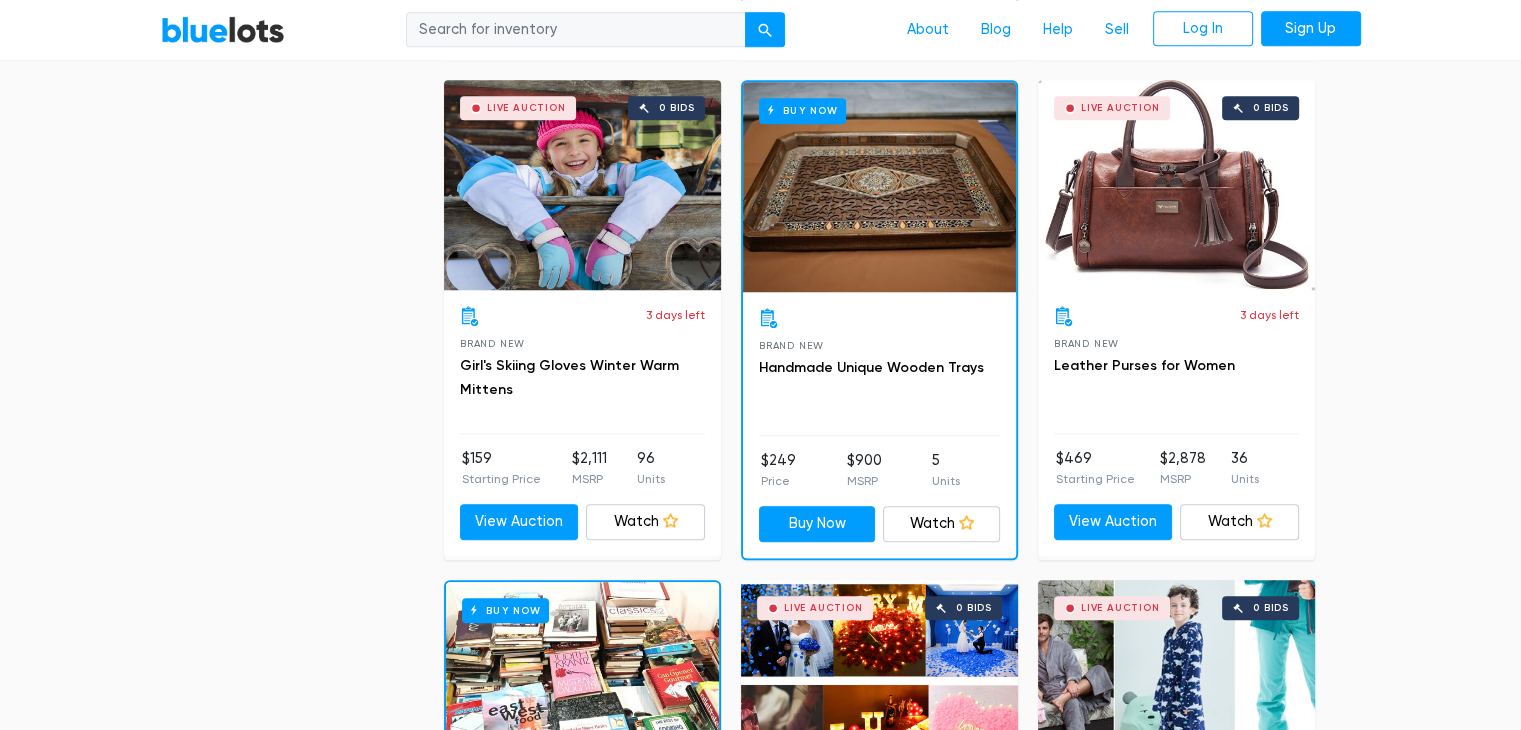scroll, scrollTop: 2100, scrollLeft: 0, axis: vertical 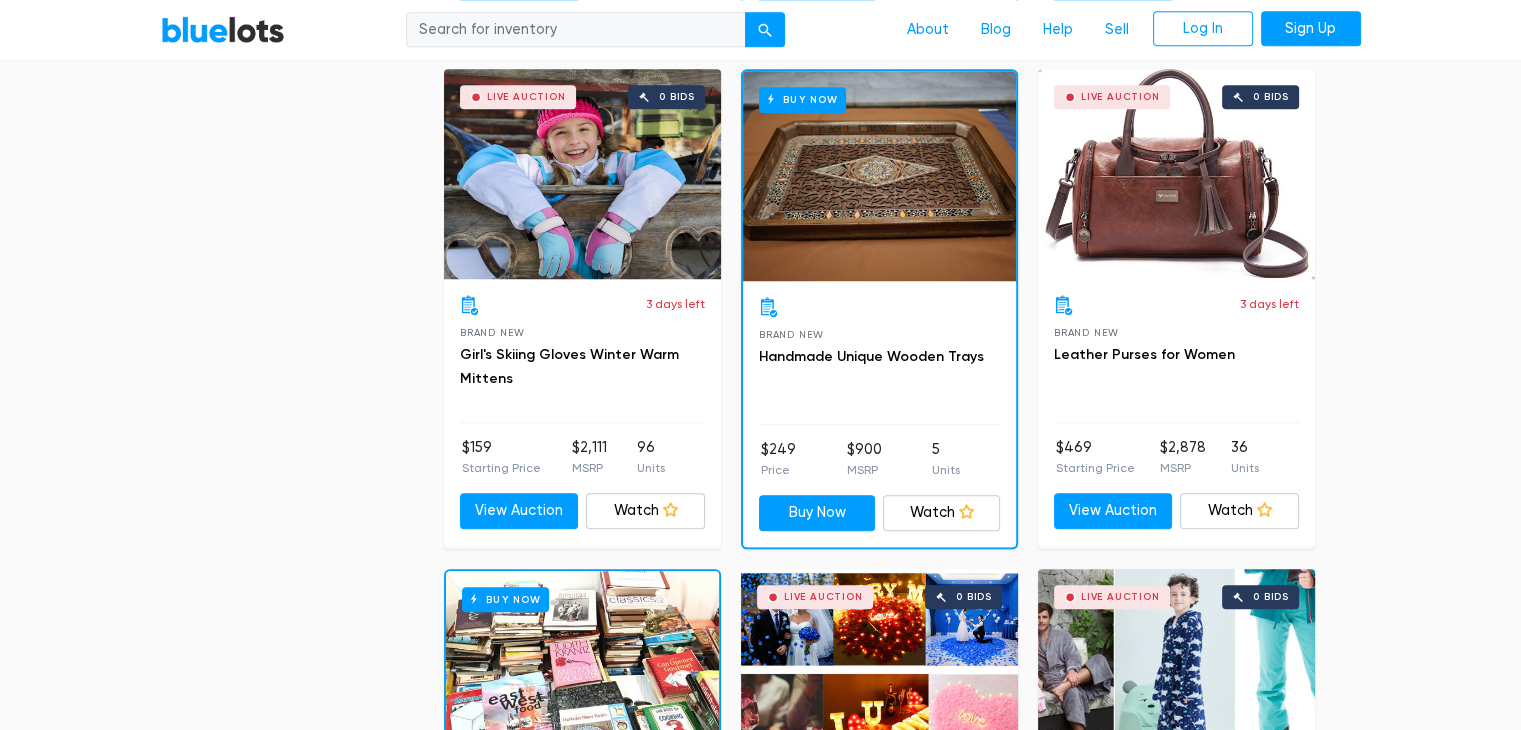 click on "Live Auction
0 bids" at bounding box center (1176, 174) 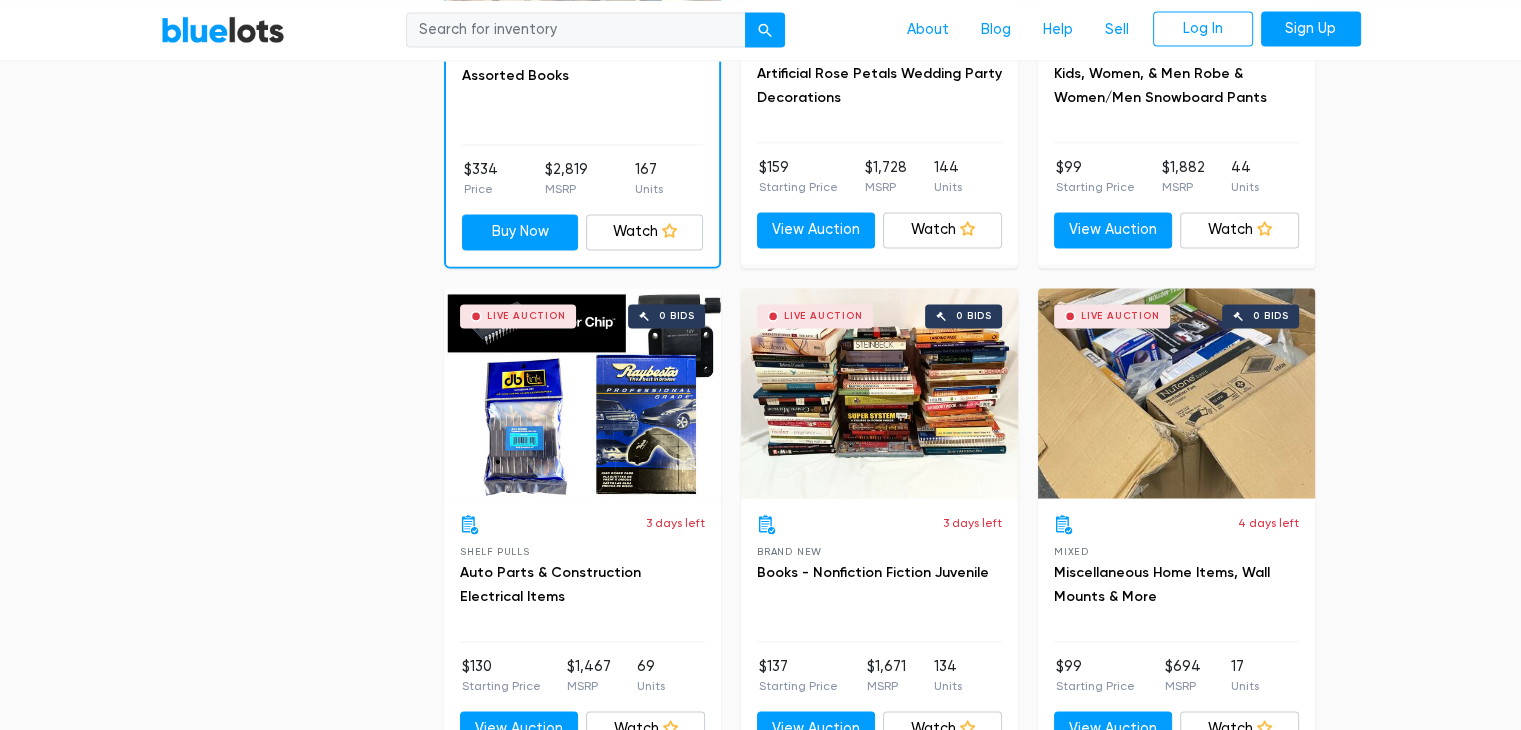 scroll, scrollTop: 2900, scrollLeft: 0, axis: vertical 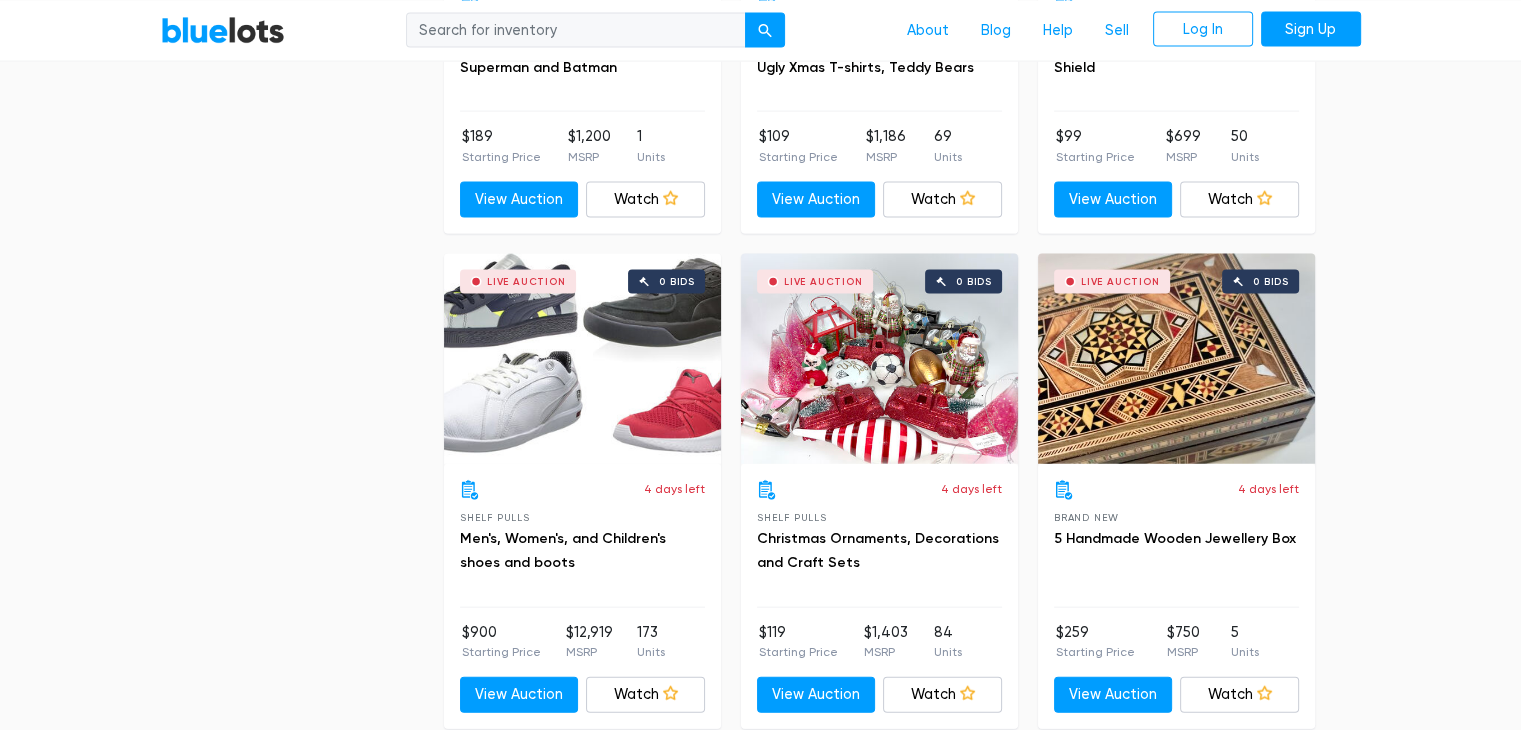 click on "Live Auction
0 bids" at bounding box center [582, 359] 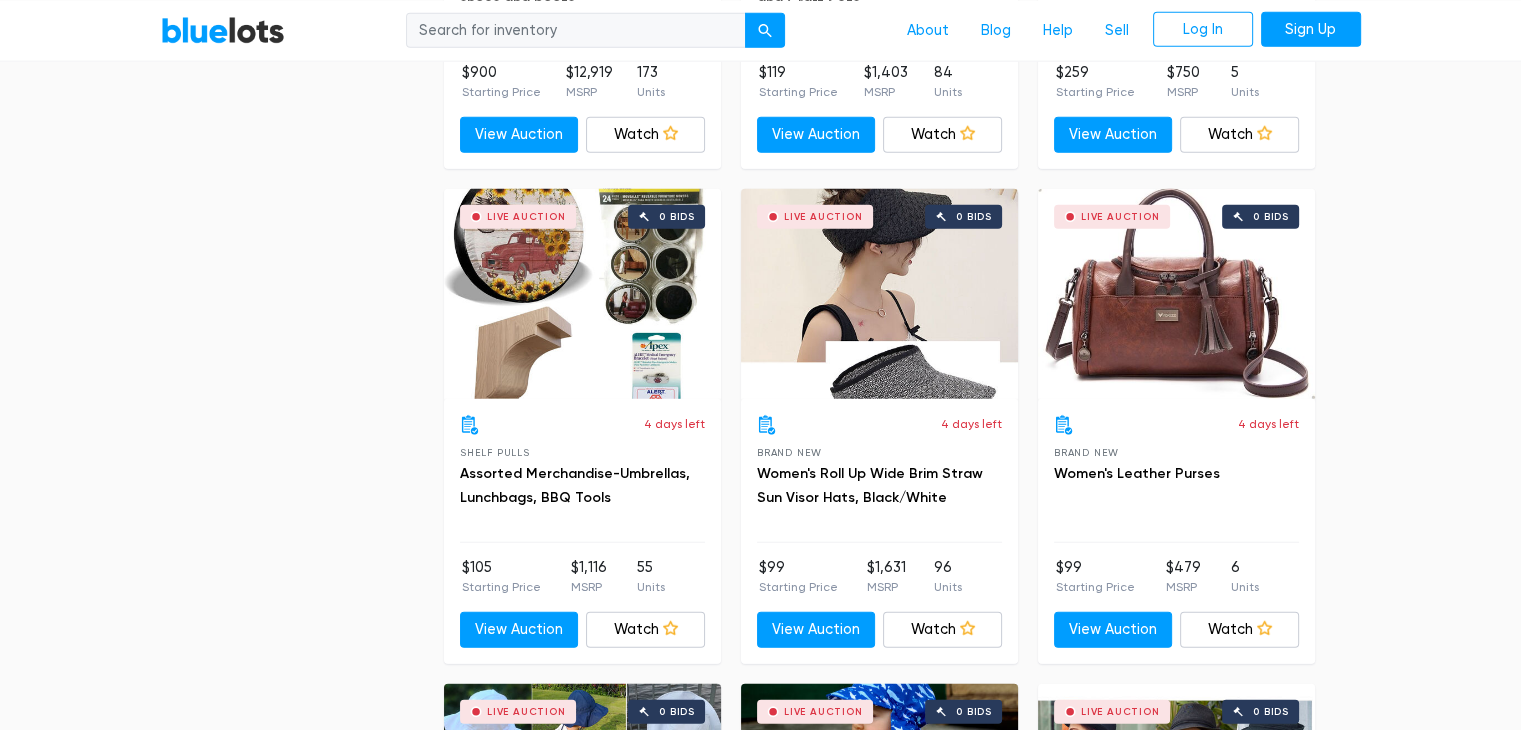 scroll, scrollTop: 5000, scrollLeft: 0, axis: vertical 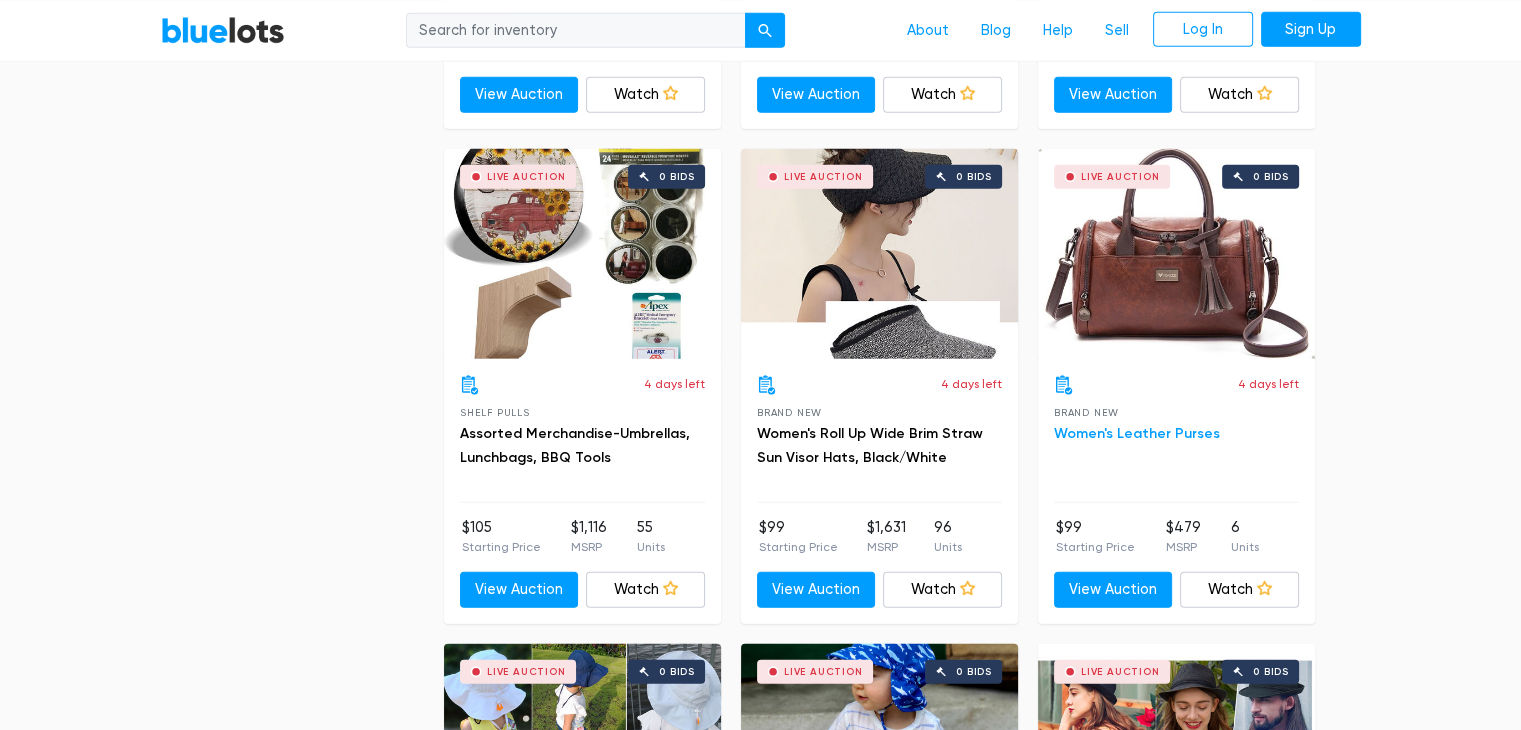 click on "Women's Leather Purses" at bounding box center [1137, 433] 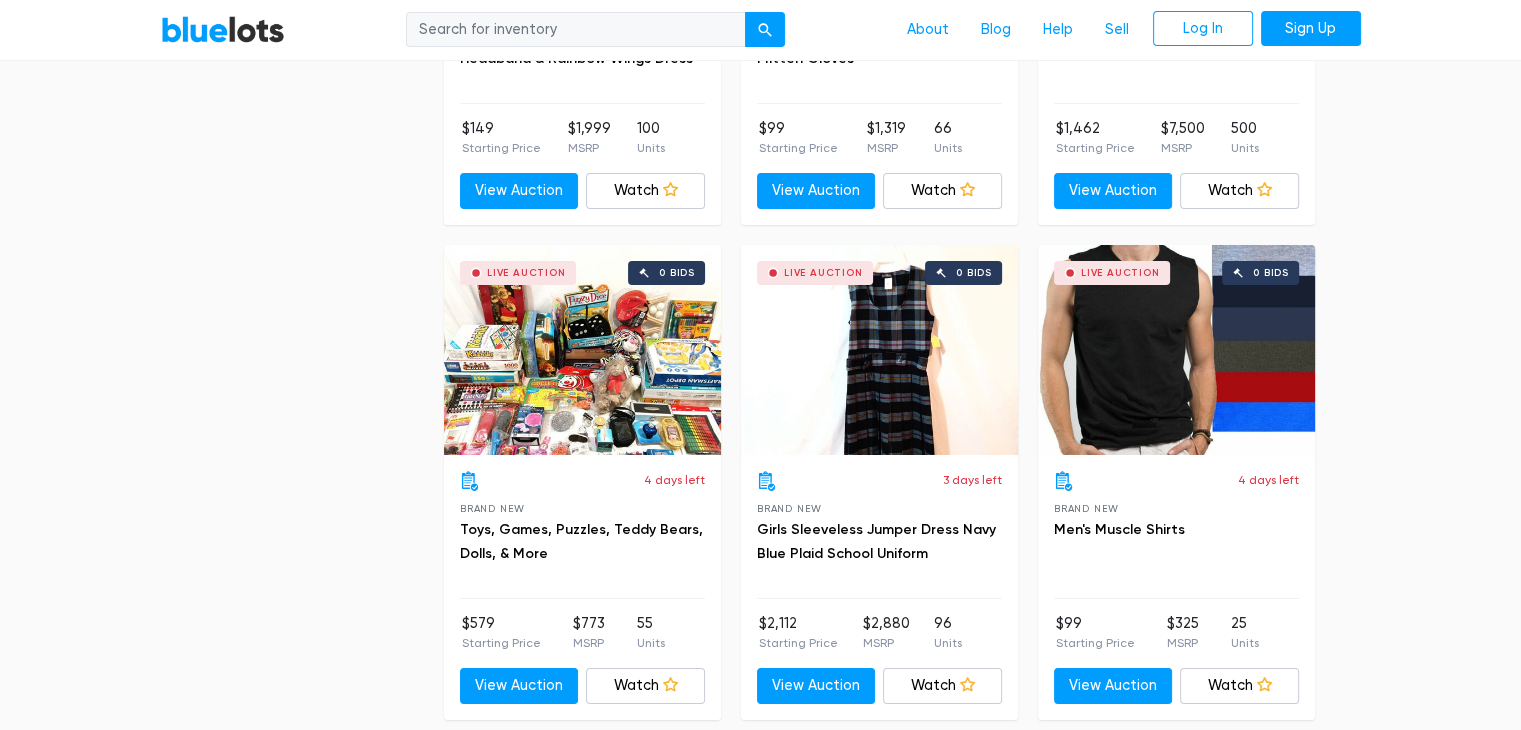 scroll, scrollTop: 7400, scrollLeft: 0, axis: vertical 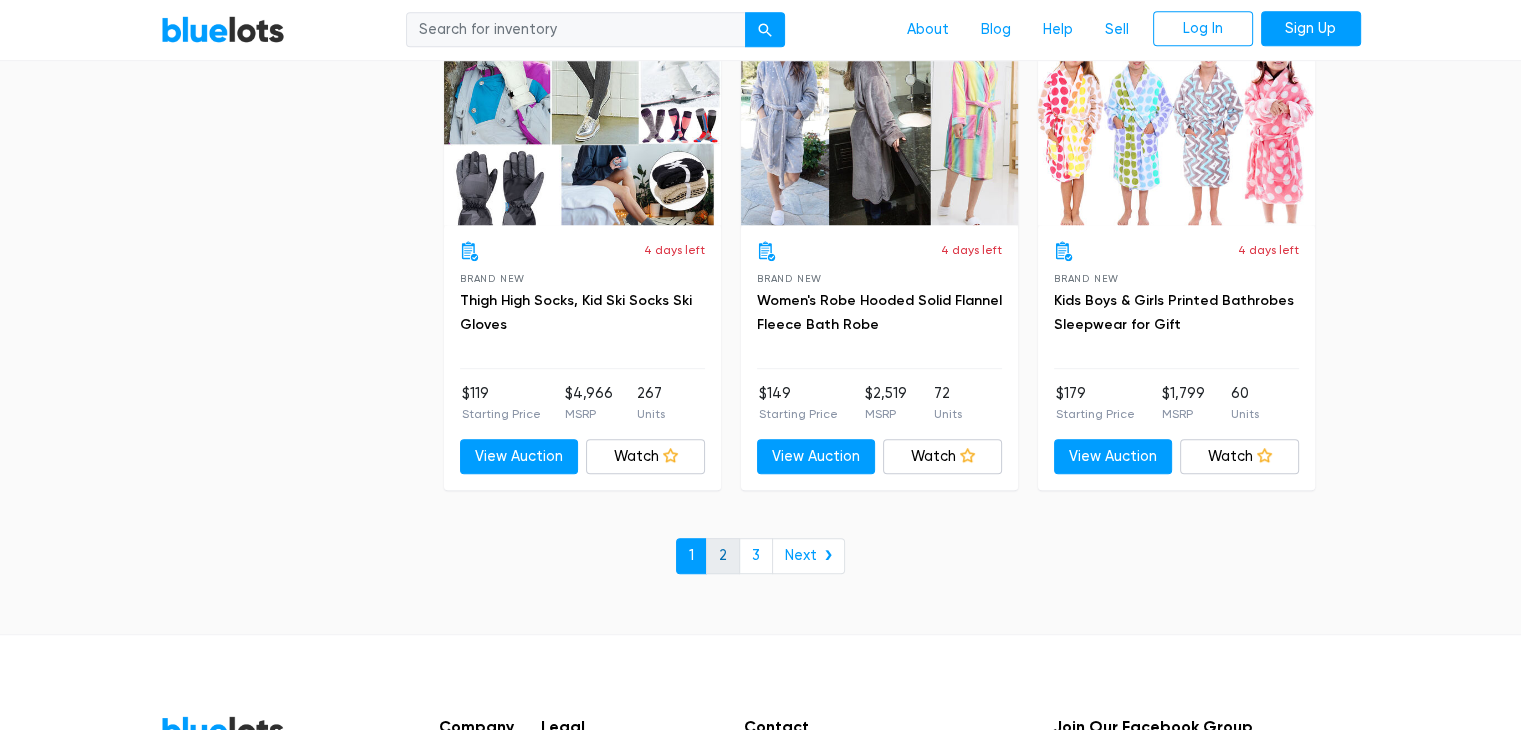 click on "2" at bounding box center [723, 556] 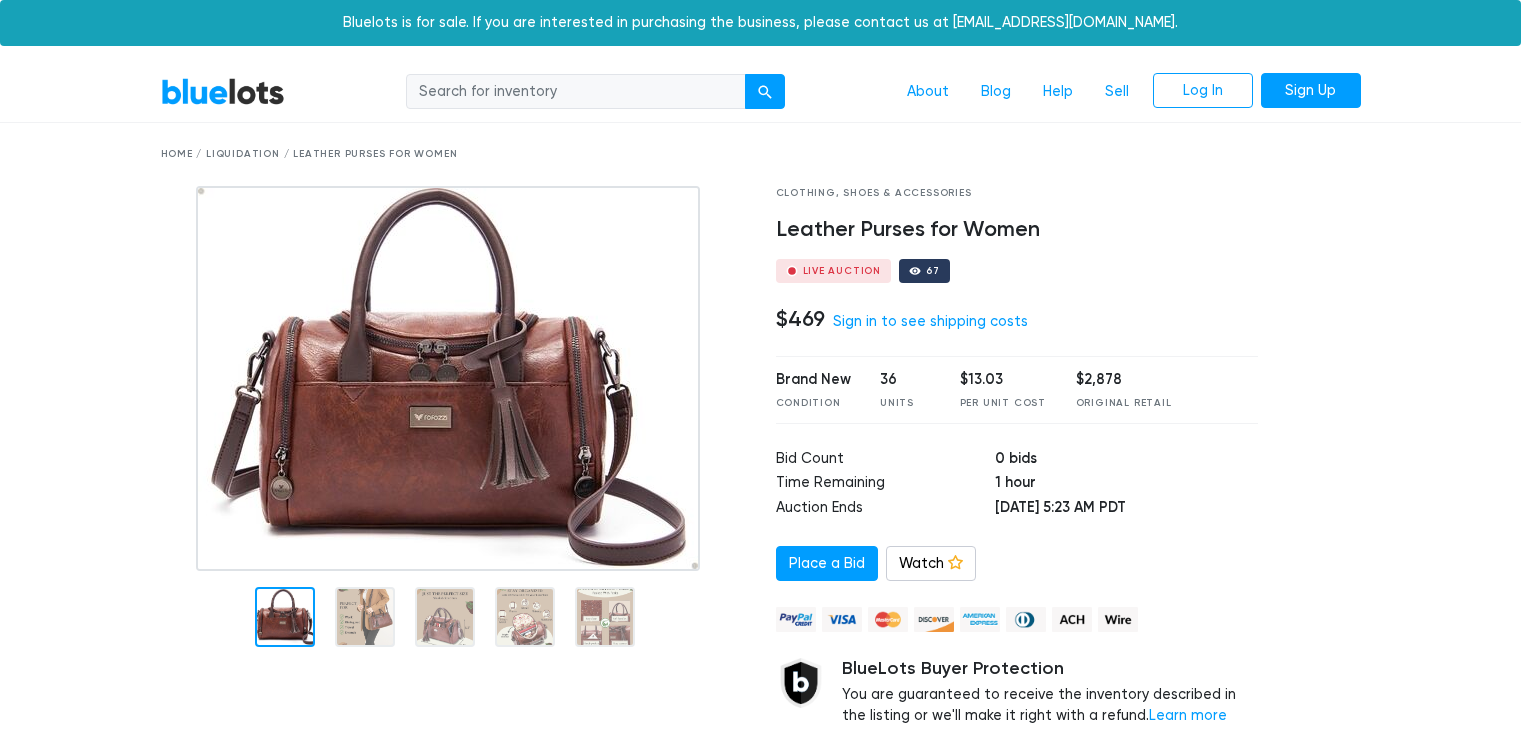 scroll, scrollTop: 0, scrollLeft: 0, axis: both 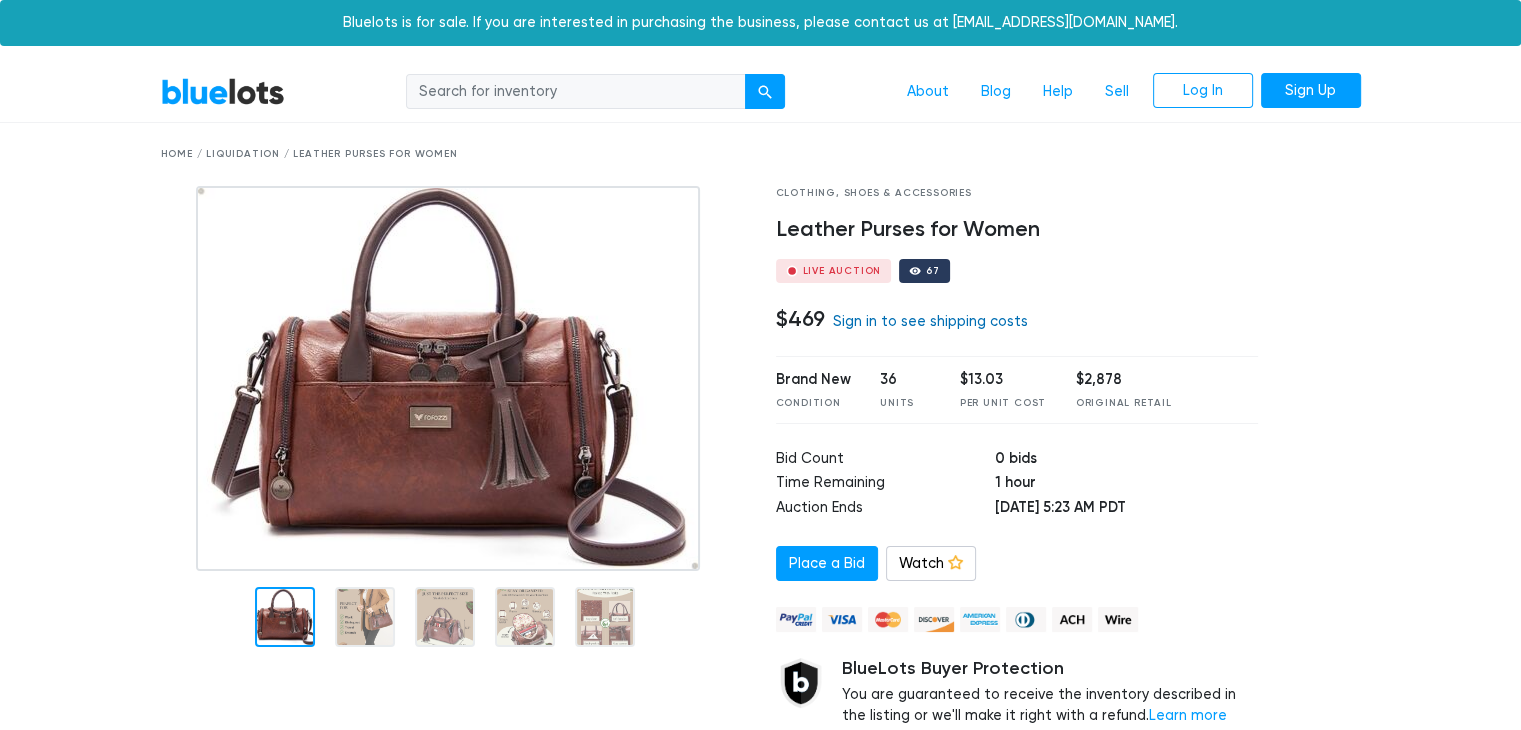 click on "Sign in to see shipping costs" at bounding box center [930, 321] 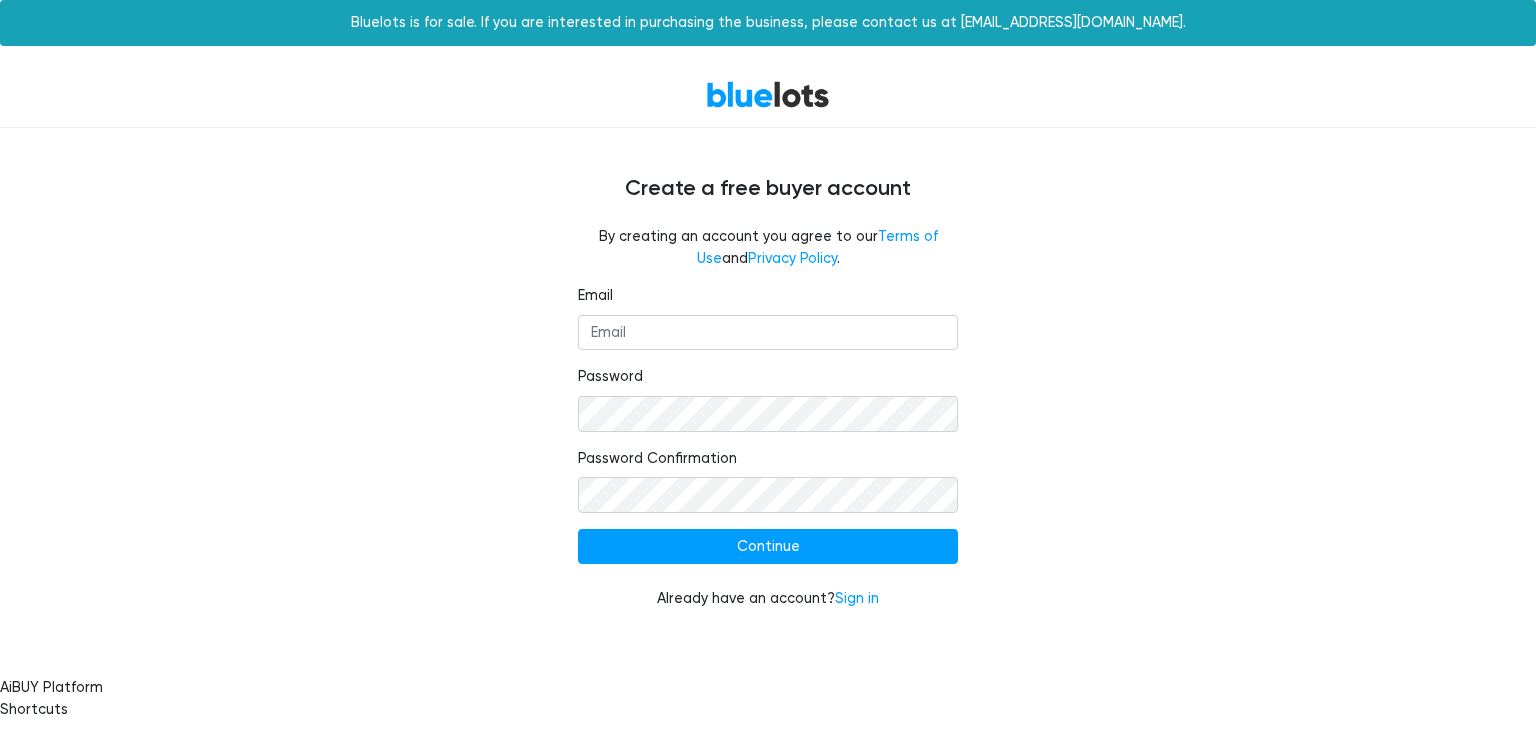 scroll, scrollTop: 0, scrollLeft: 0, axis: both 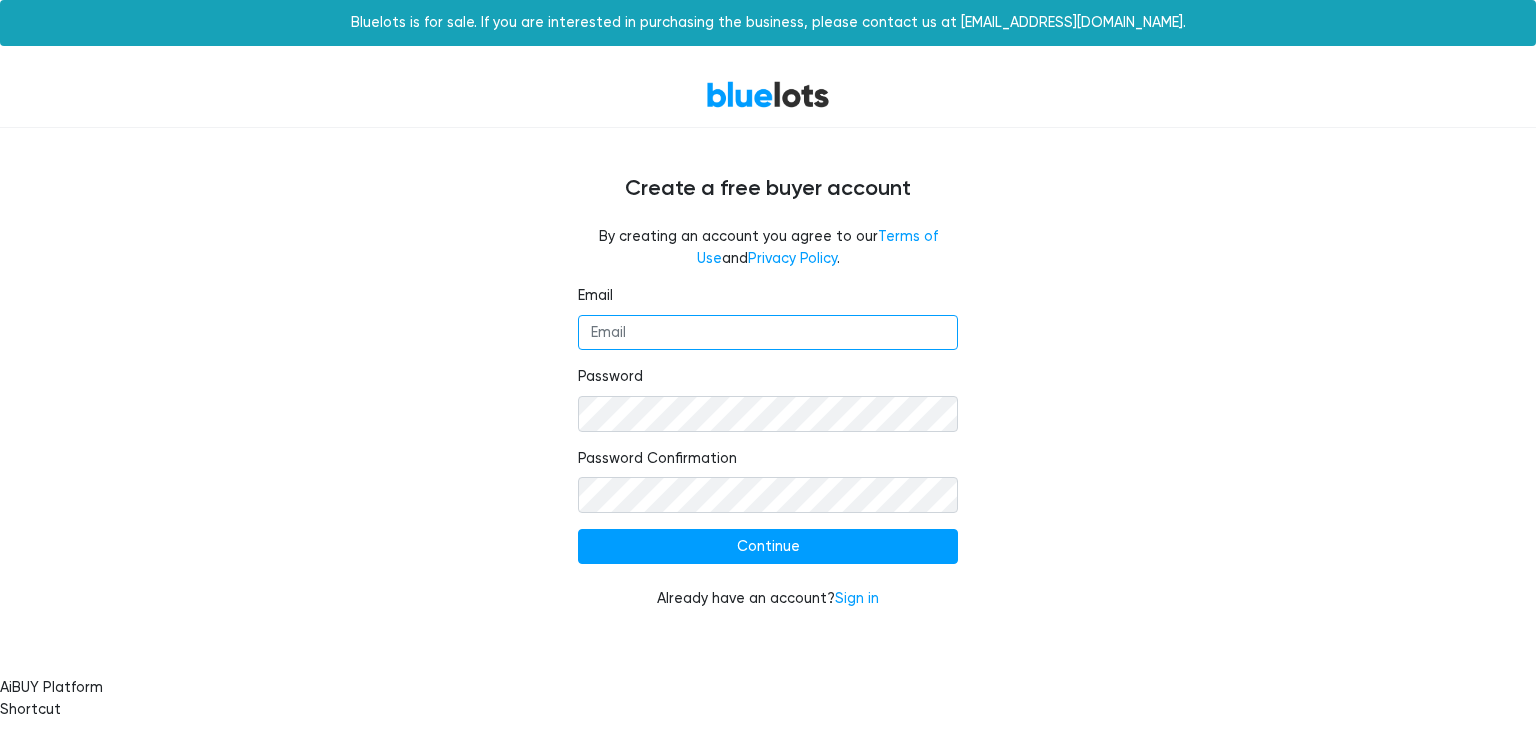 click on "Email" at bounding box center [768, 333] 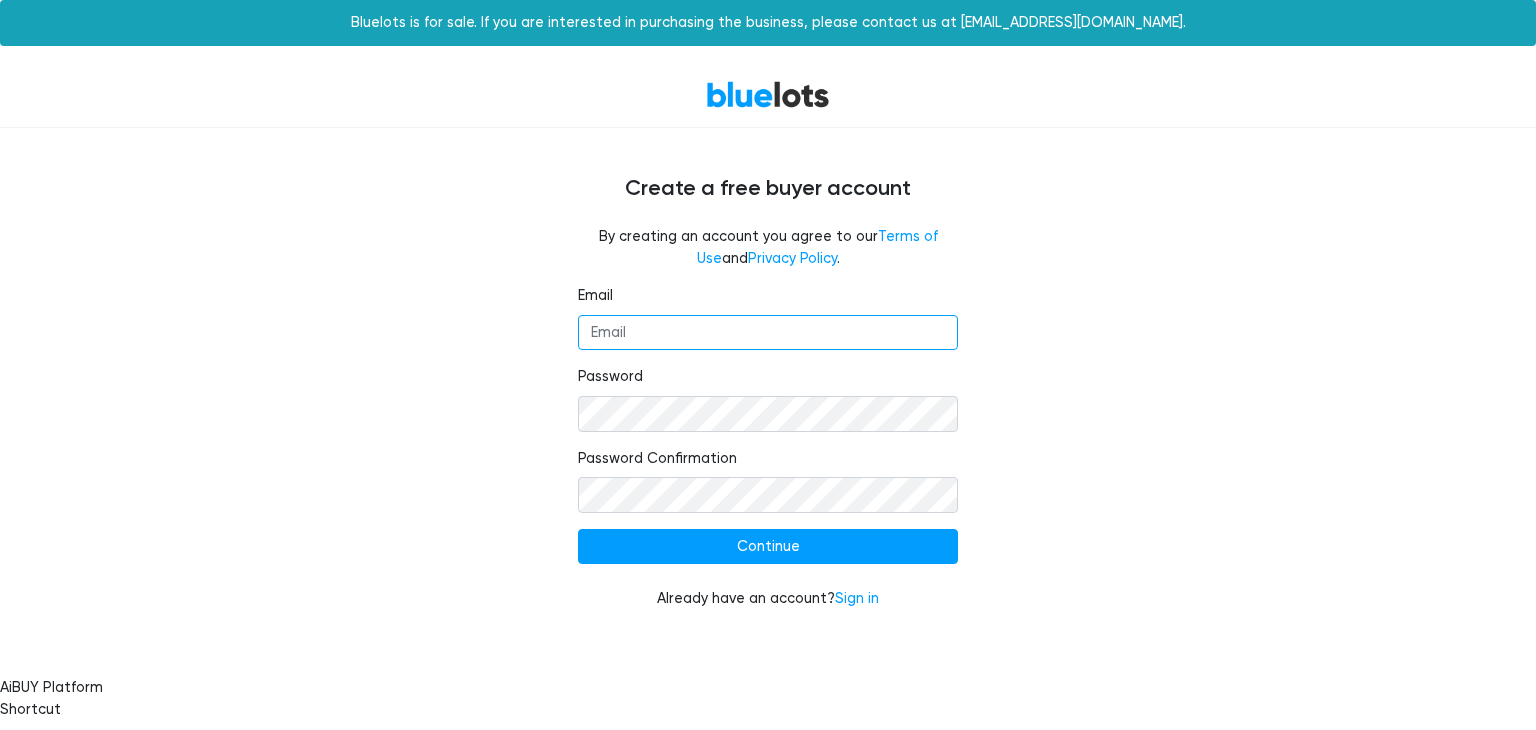 type on "argreen76@mail.ru" 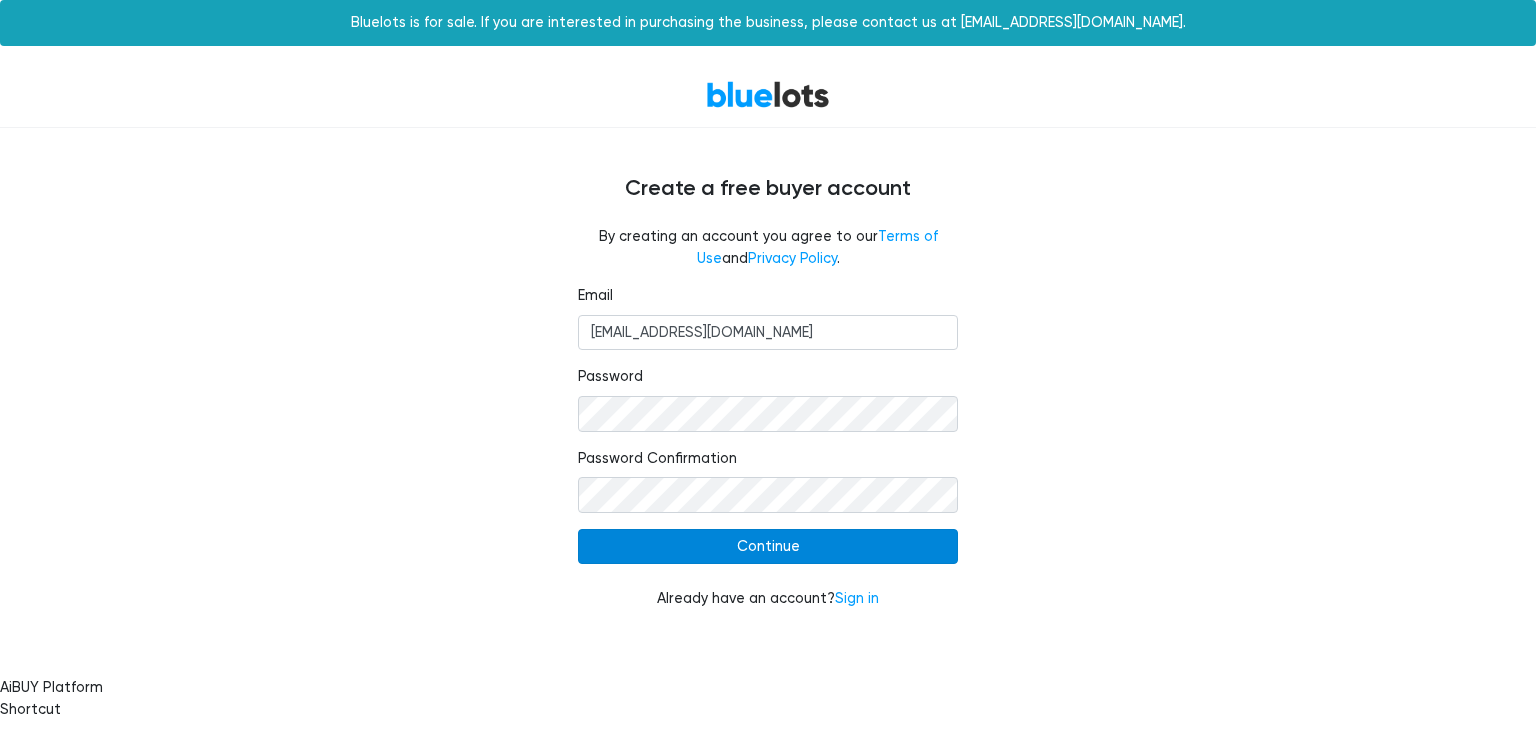click on "Continue" at bounding box center [768, 547] 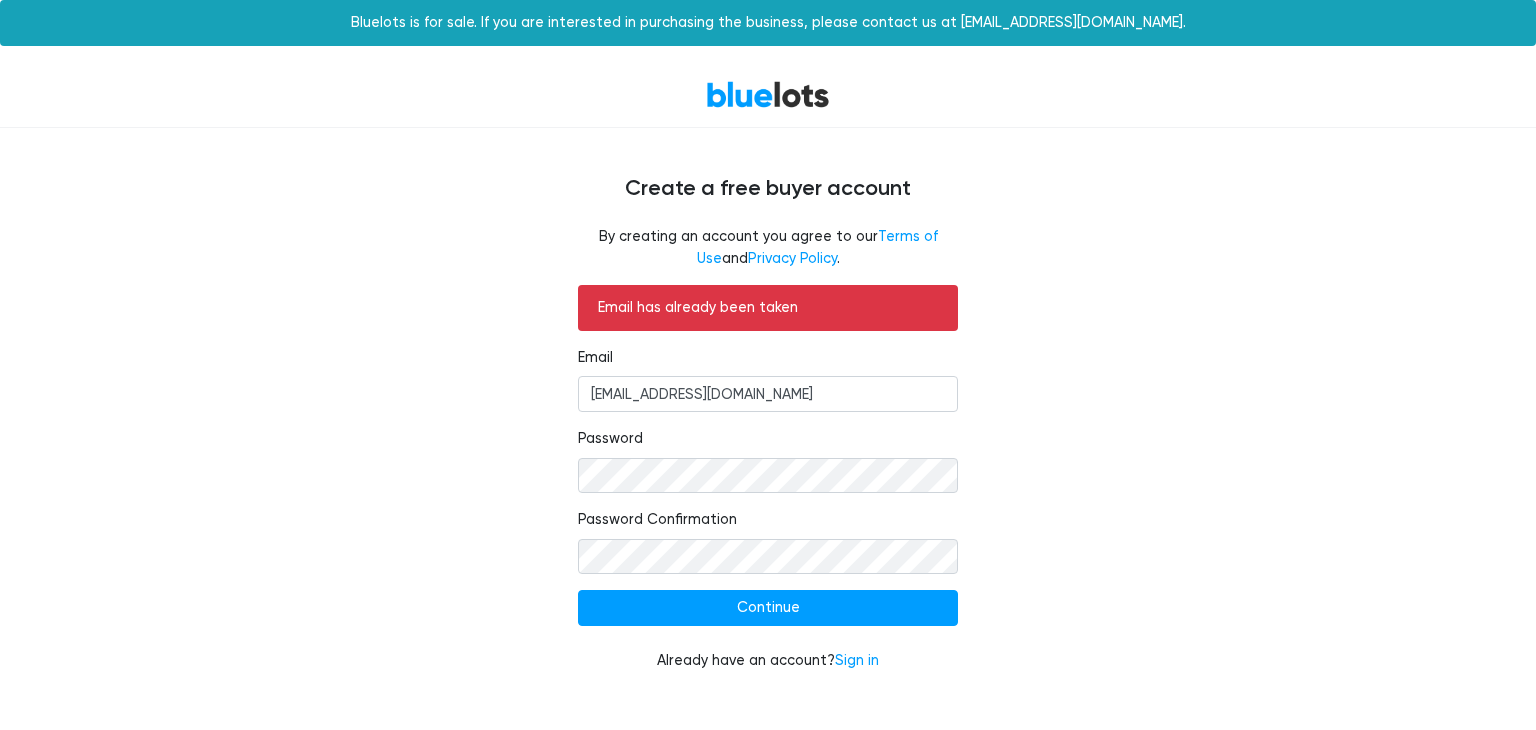 scroll, scrollTop: 0, scrollLeft: 0, axis: both 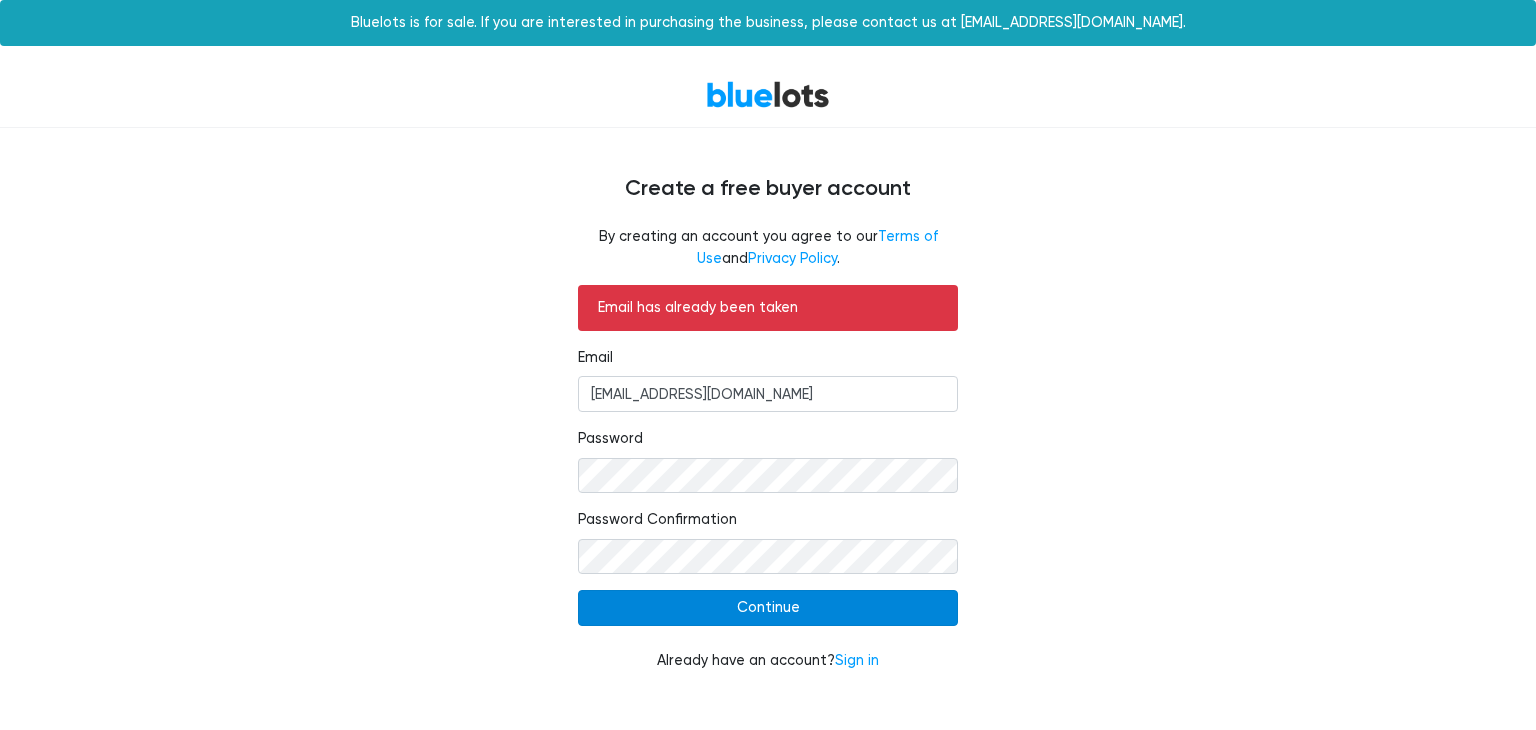 click on "Continue" at bounding box center (768, 608) 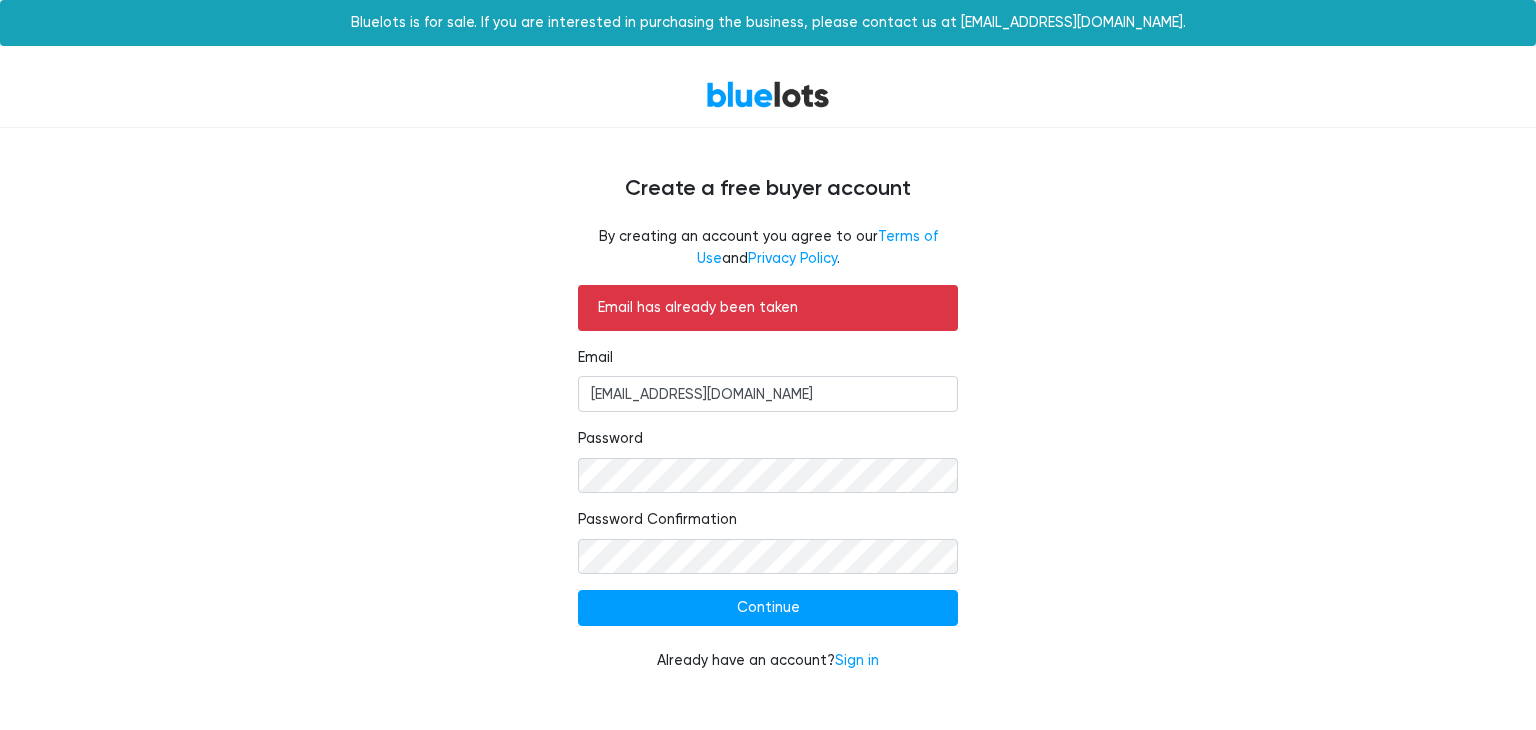 scroll, scrollTop: 0, scrollLeft: 0, axis: both 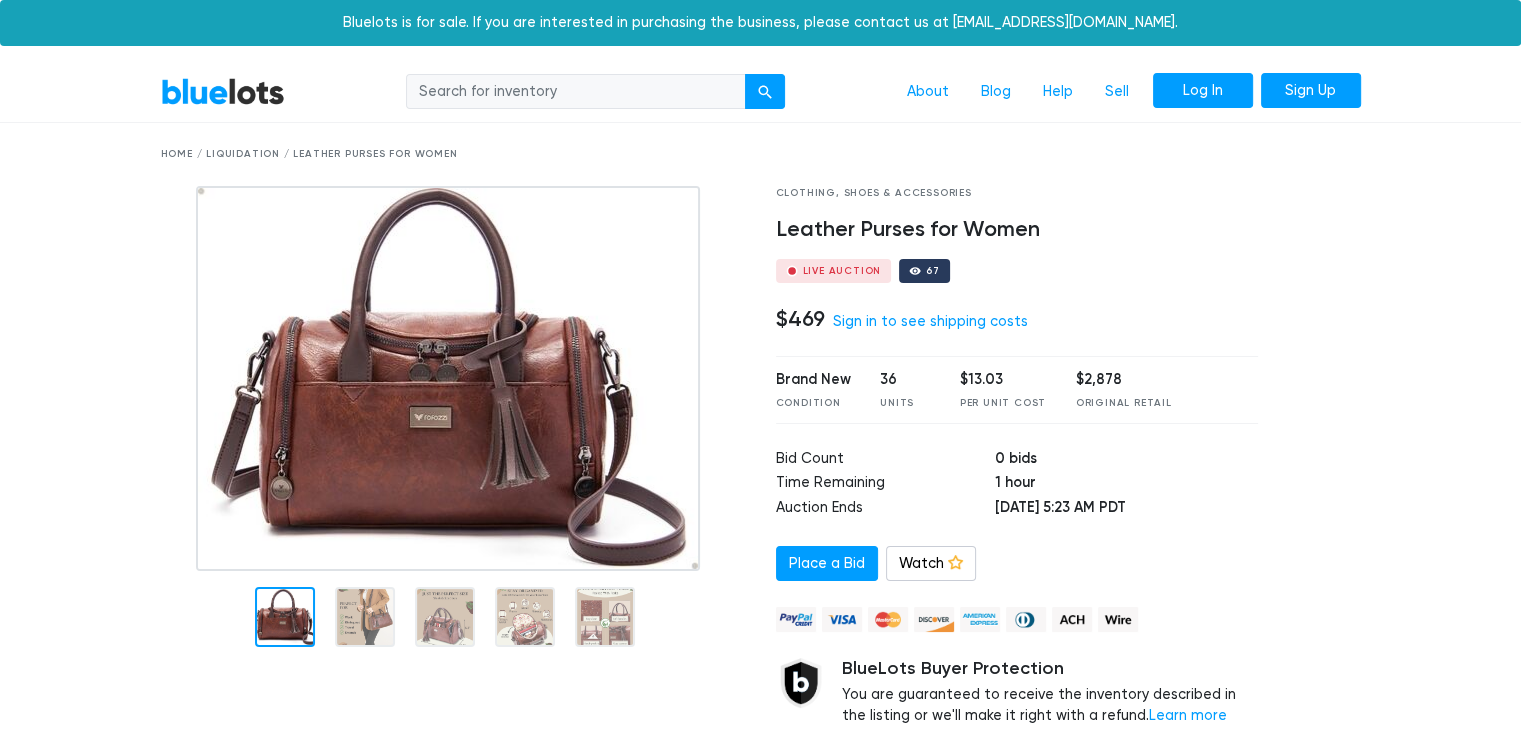 click on "Log In" at bounding box center [1203, 91] 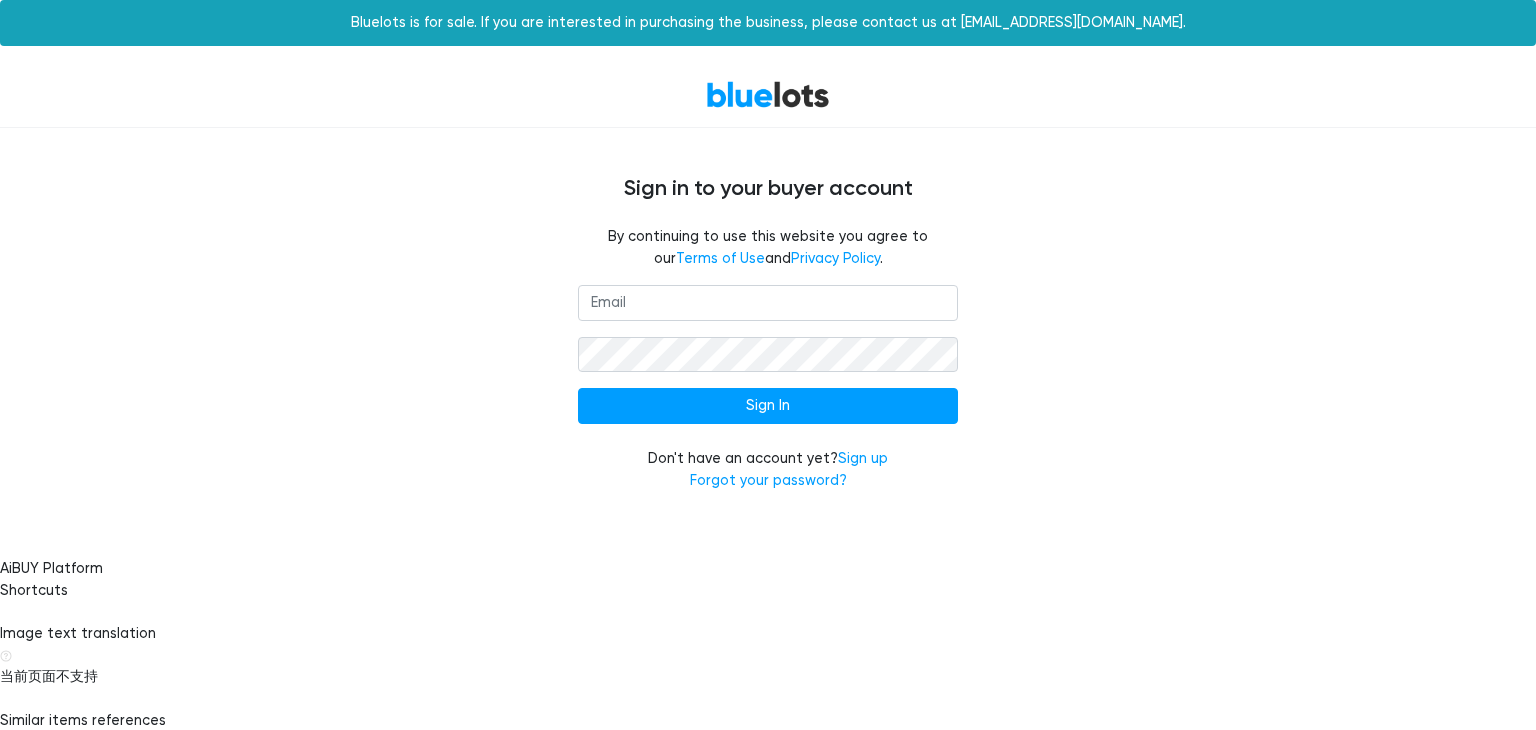 scroll, scrollTop: 0, scrollLeft: 0, axis: both 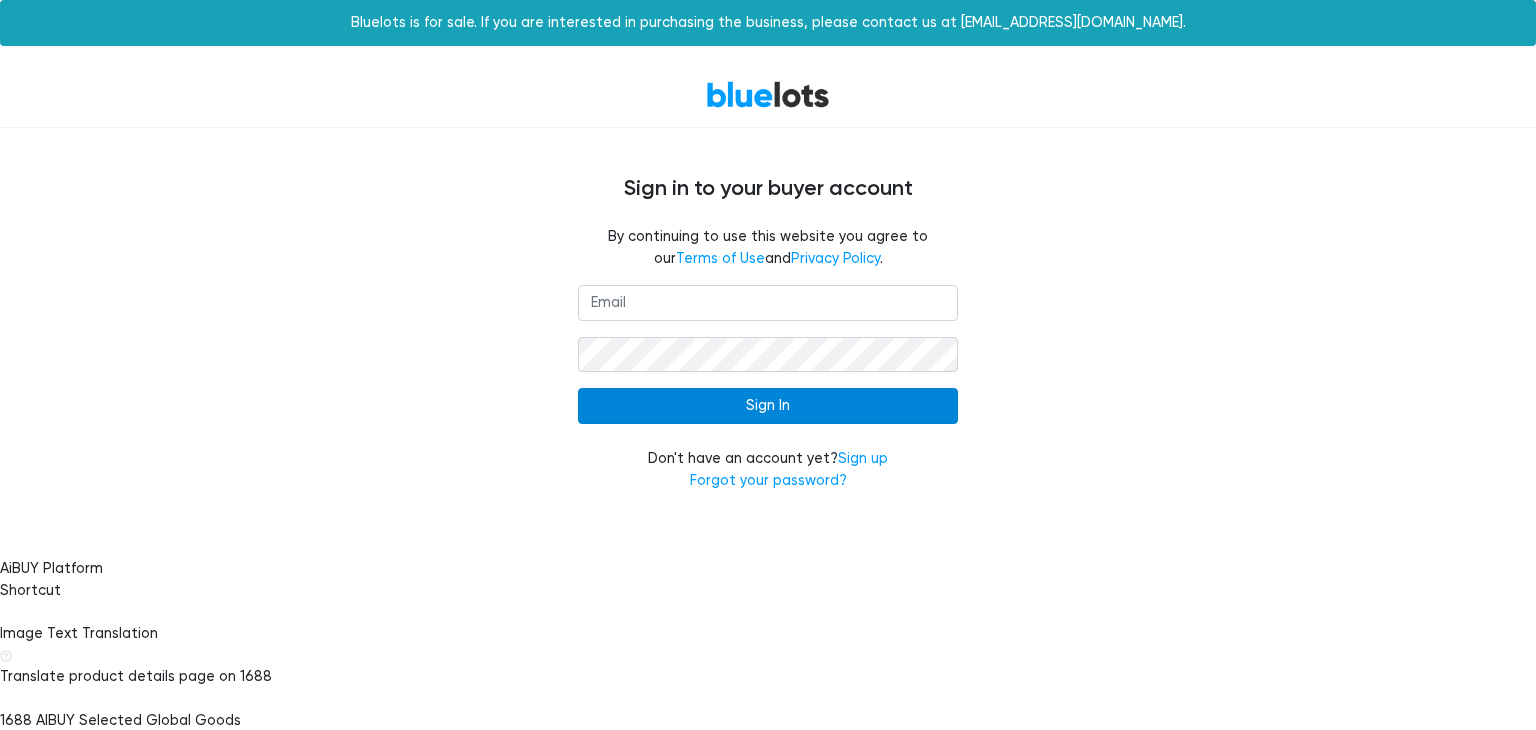 type on "[EMAIL_ADDRESS][DOMAIN_NAME]" 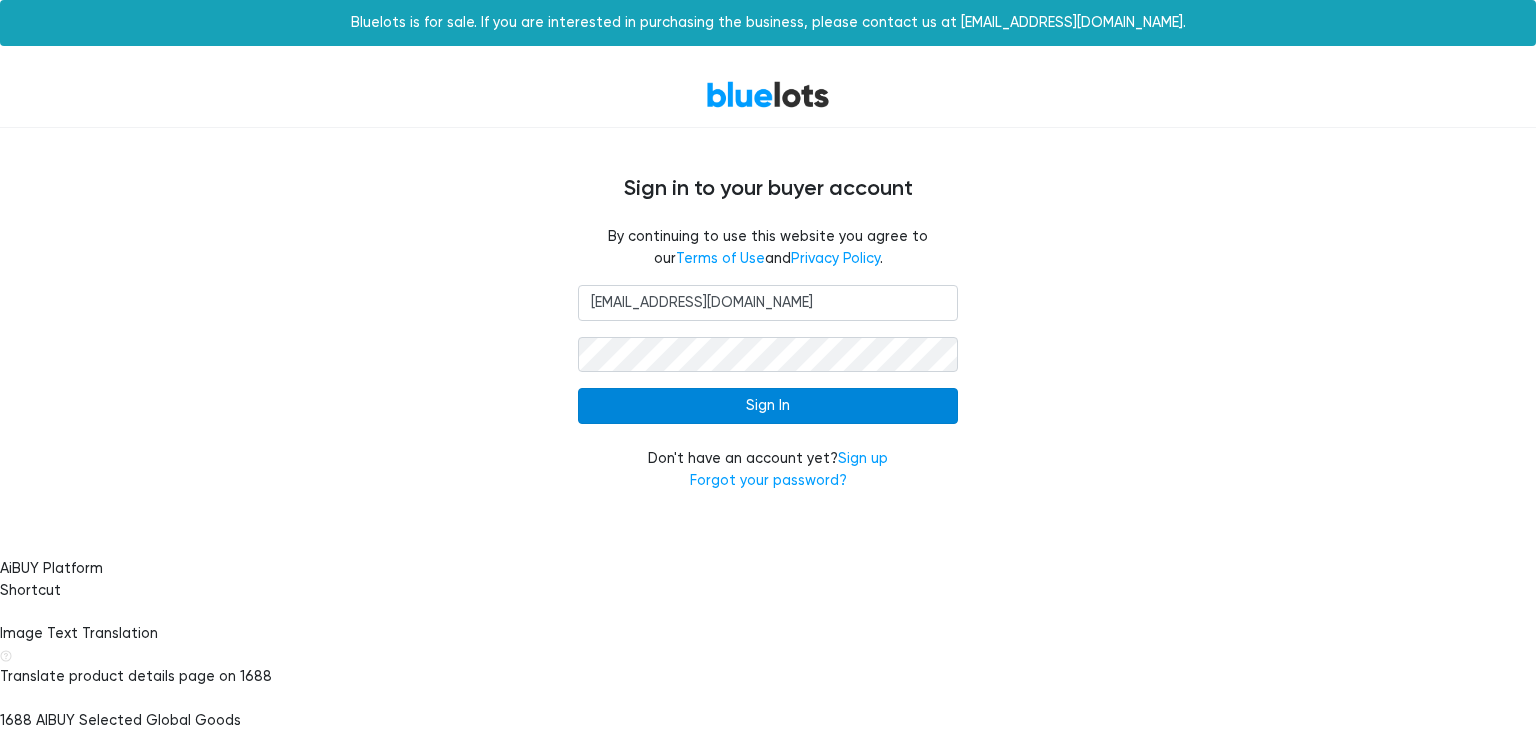 click on "Sign In" at bounding box center (768, 406) 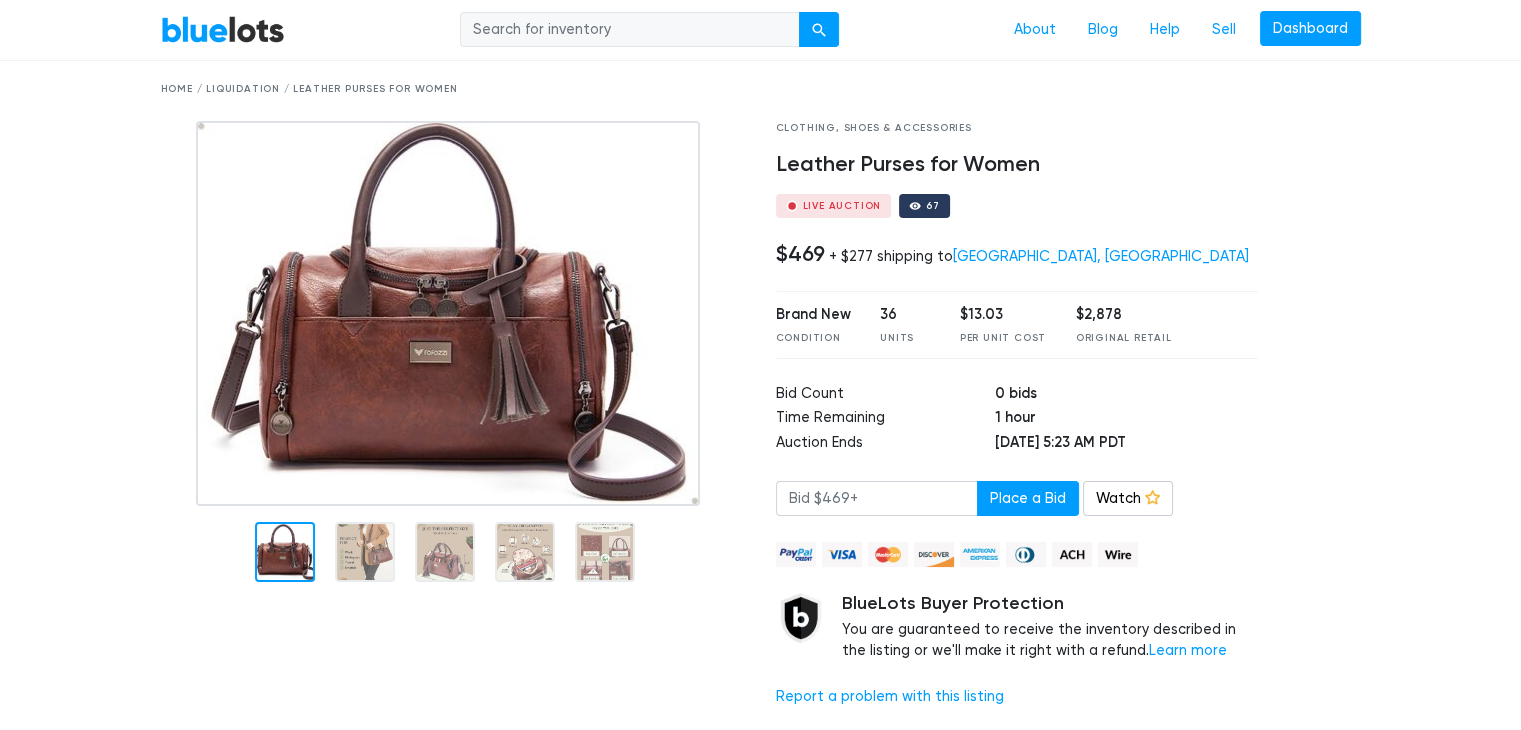 scroll, scrollTop: 100, scrollLeft: 0, axis: vertical 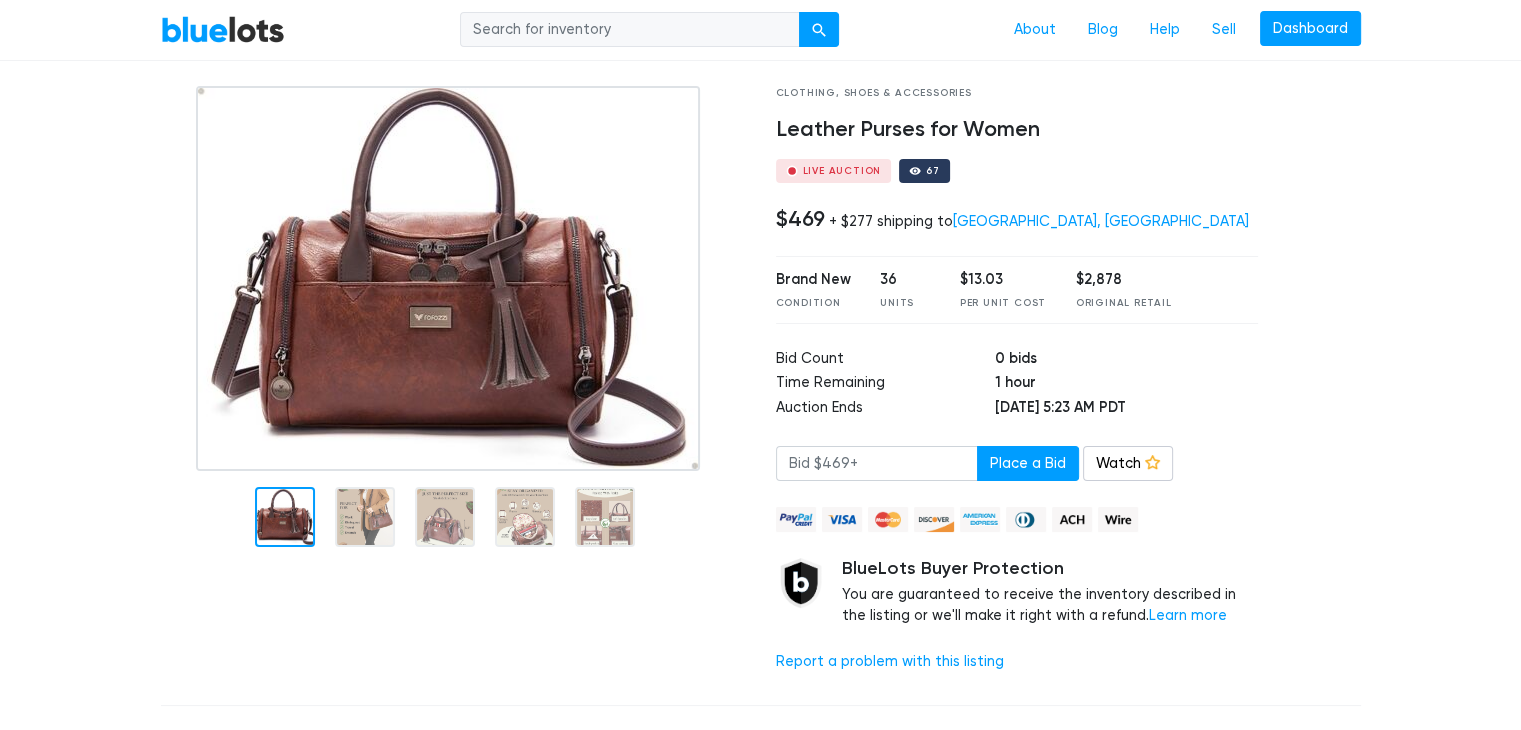 click at bounding box center [453, 387] 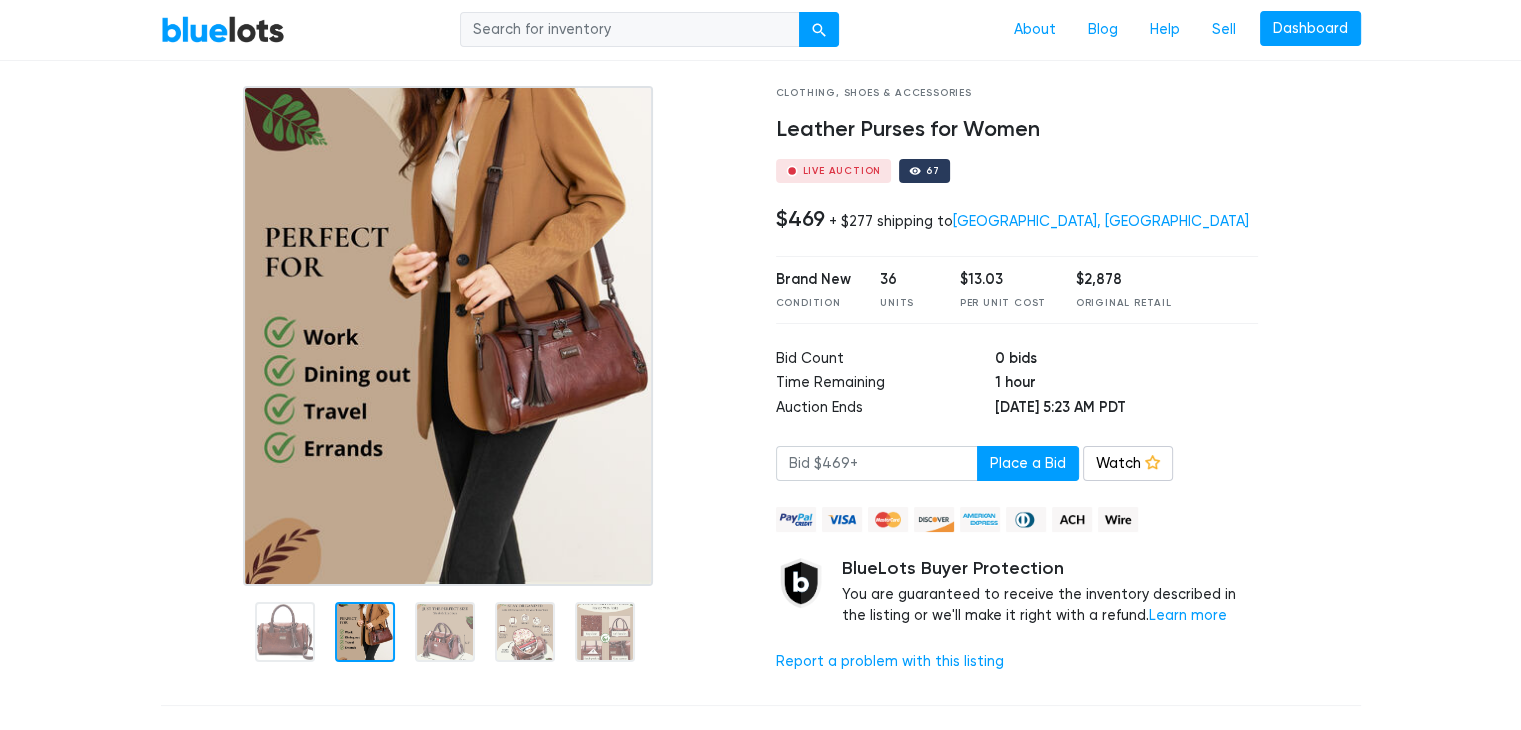 click on "BlueLots
About
Blog
Help
Sell
Dashboard
Home / Liquidation / Leather Purses for Women
Clothing, Shoes & Accessories
Leather Purses for Women
Live Auction
67
$469
+ $277 shipping to   Newark, DE
Brand New
Condition
36
Units
$13.03
Per Unit Cost
$2,878" at bounding box center [760, 1122] 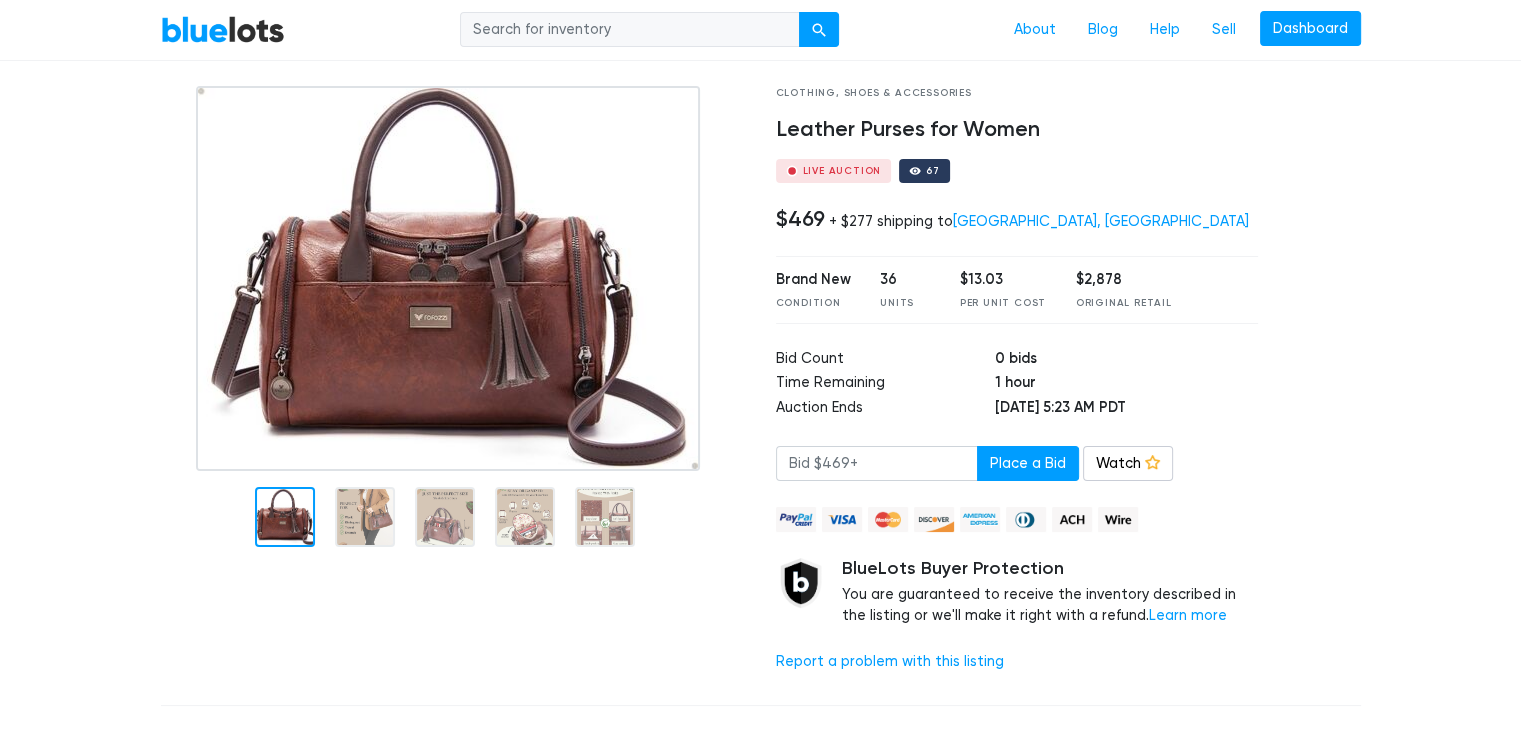 click at bounding box center [453, 387] 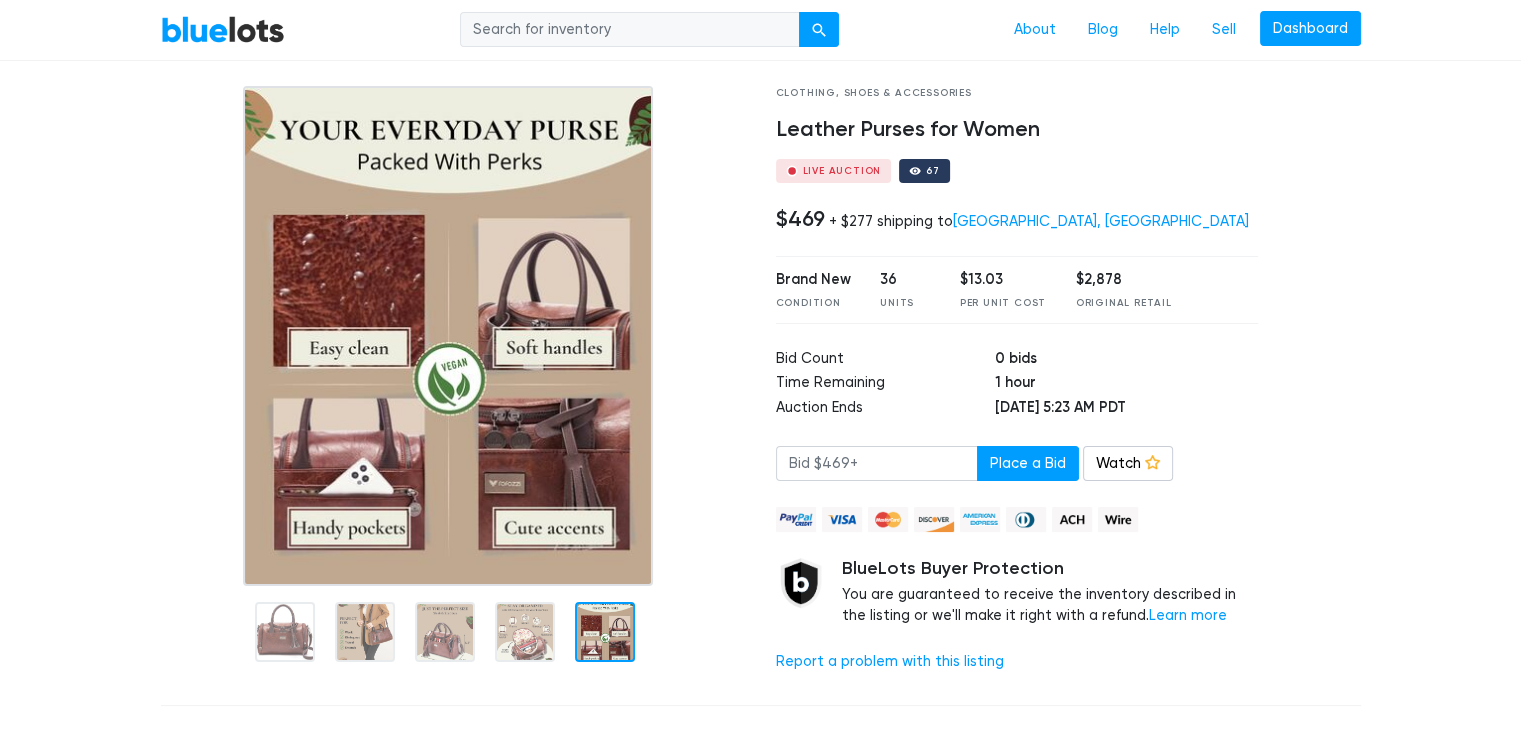 click at bounding box center [453, 336] 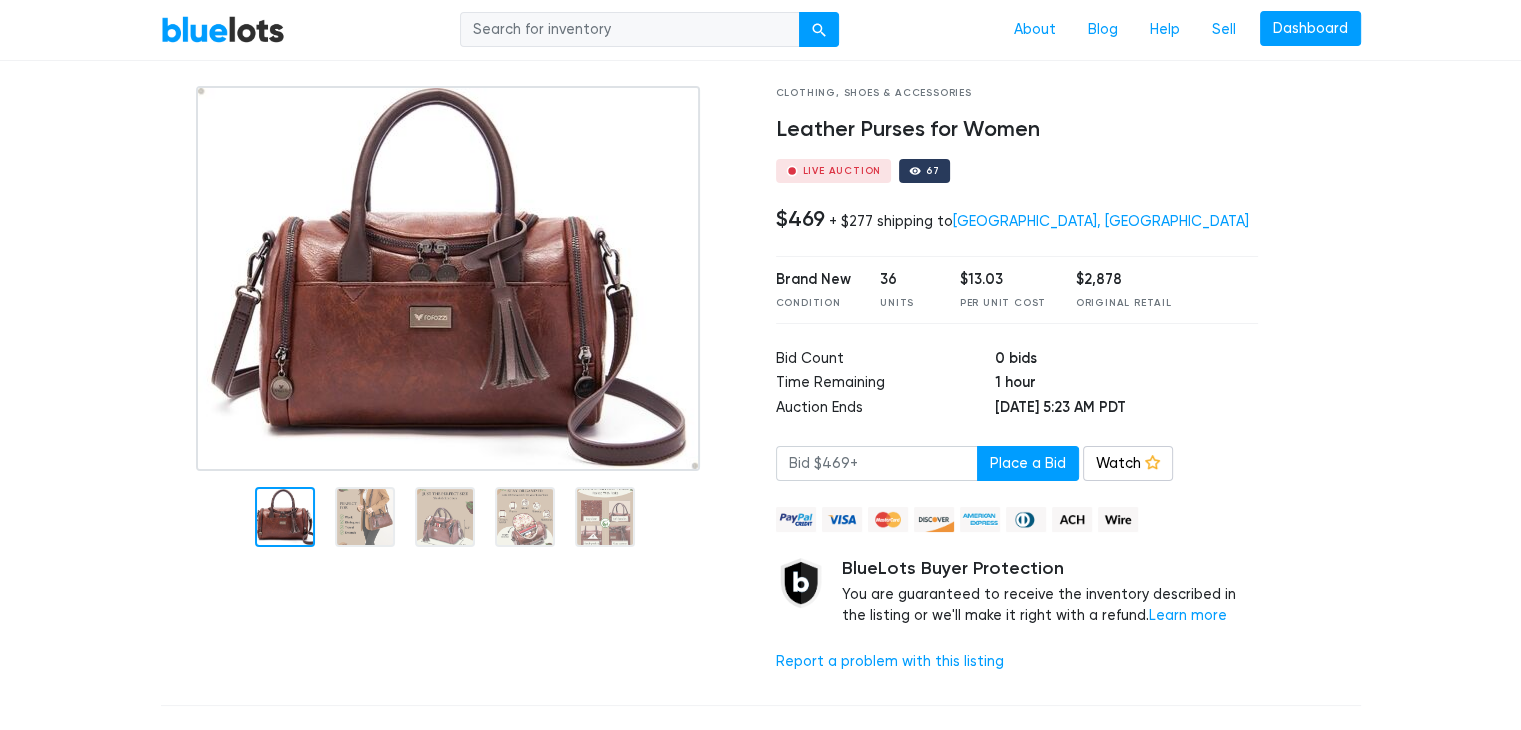 click at bounding box center (453, 387) 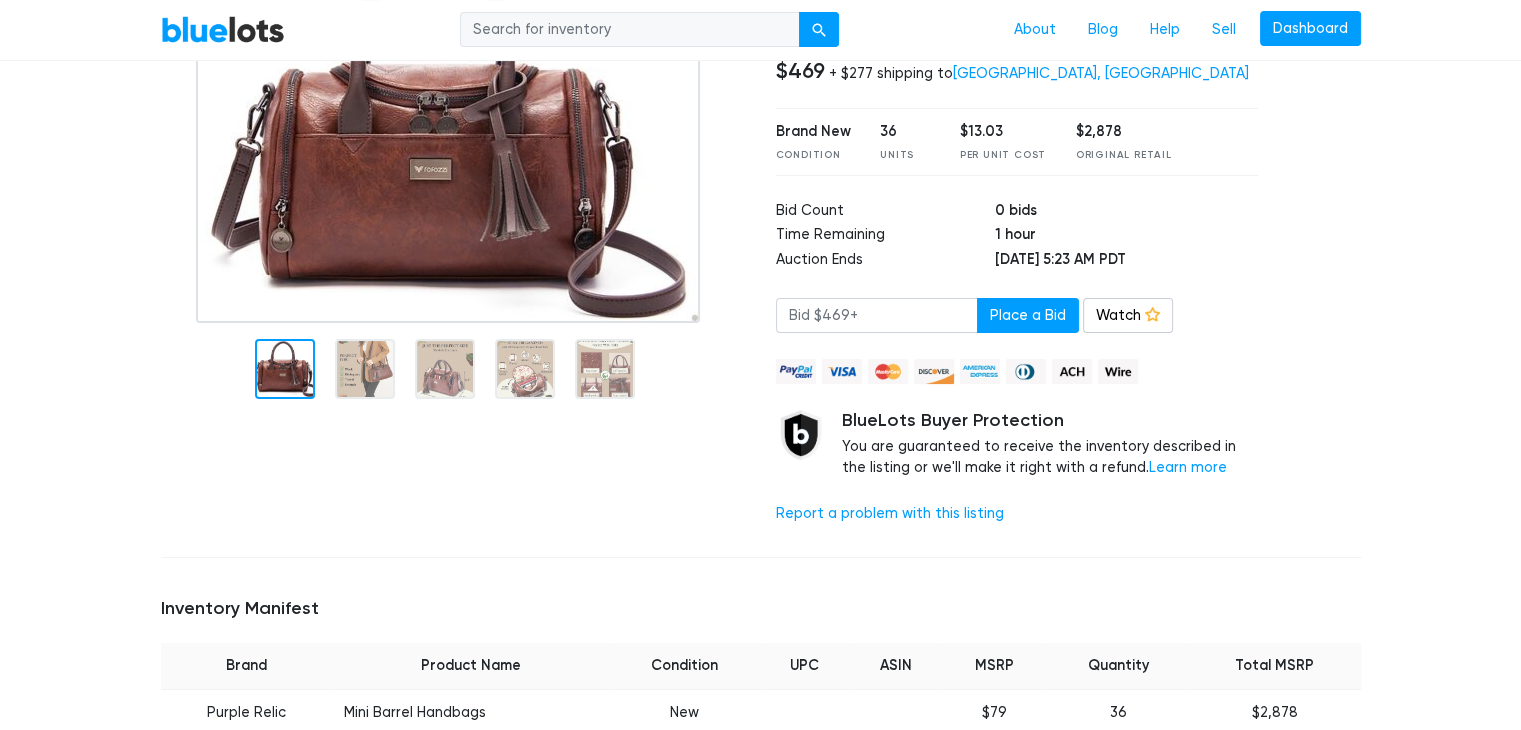 scroll, scrollTop: 200, scrollLeft: 0, axis: vertical 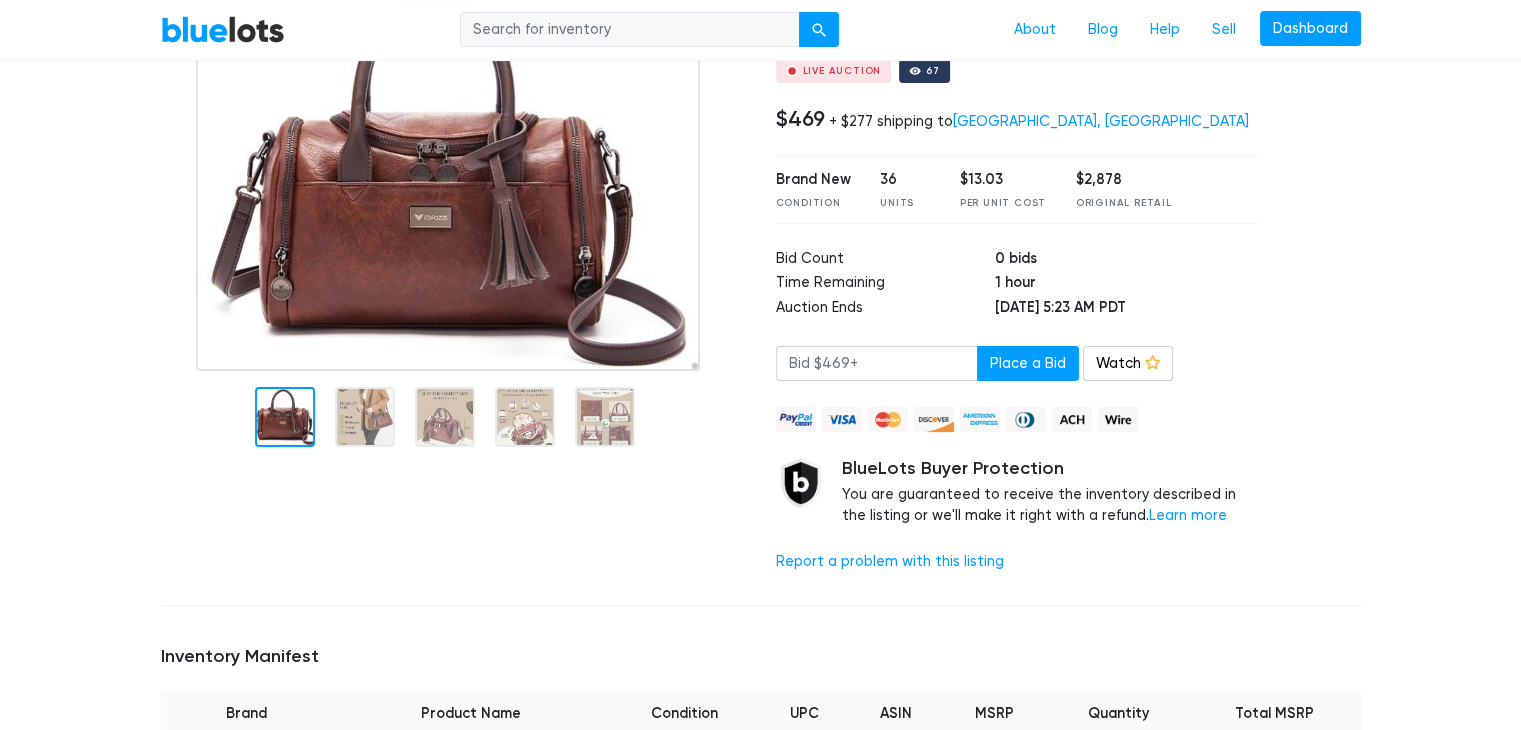 click on "Per Unit Cost" at bounding box center (1003, 203) 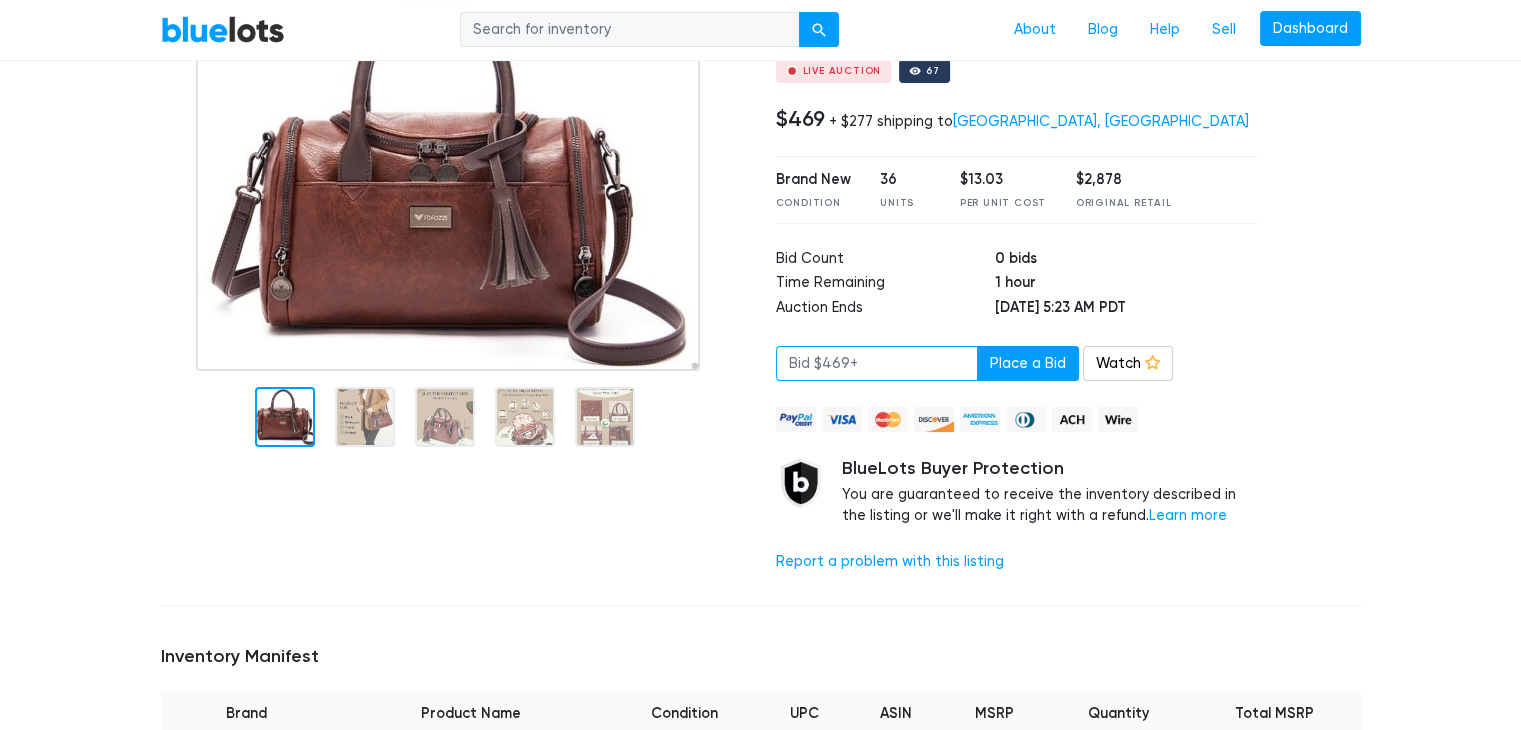 click at bounding box center (877, 364) 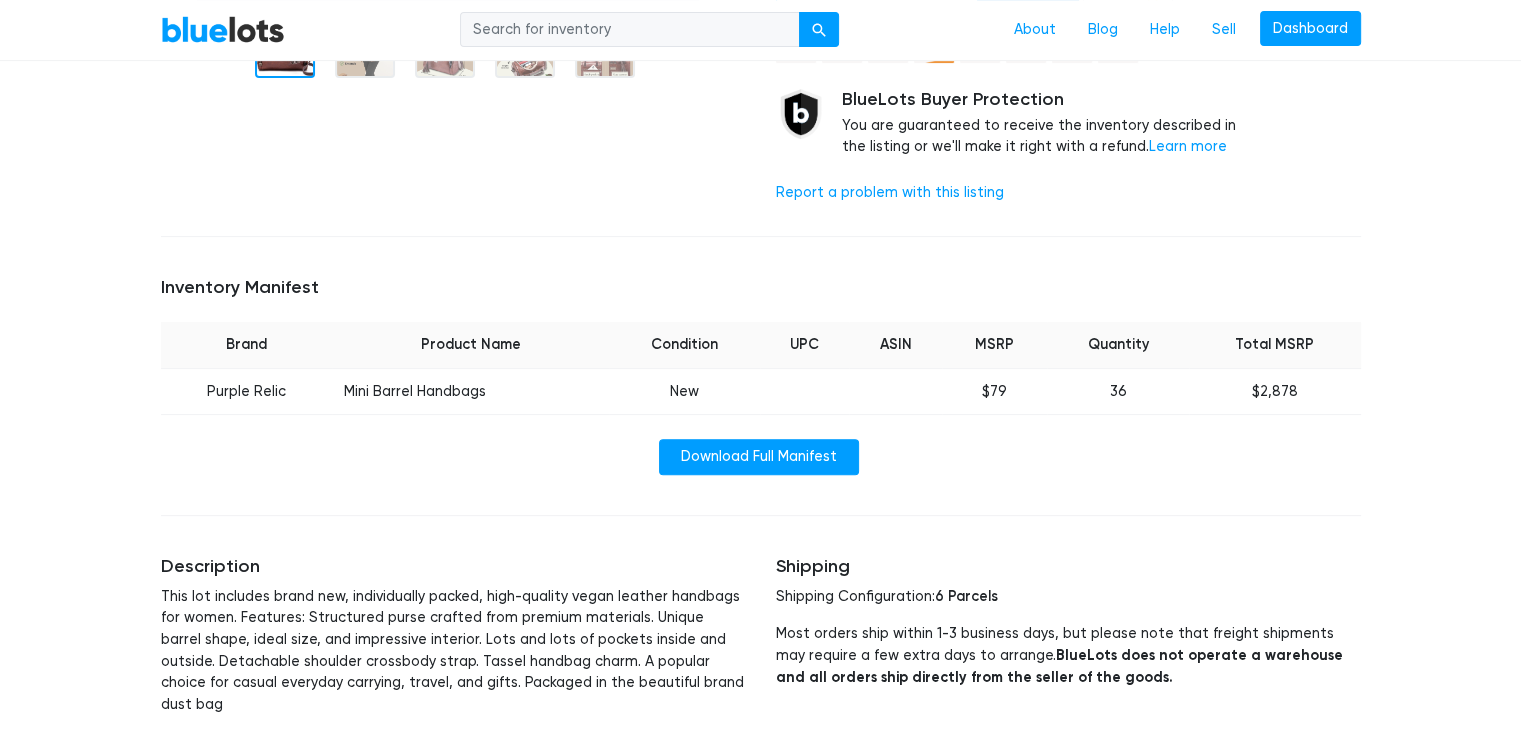 scroll, scrollTop: 600, scrollLeft: 0, axis: vertical 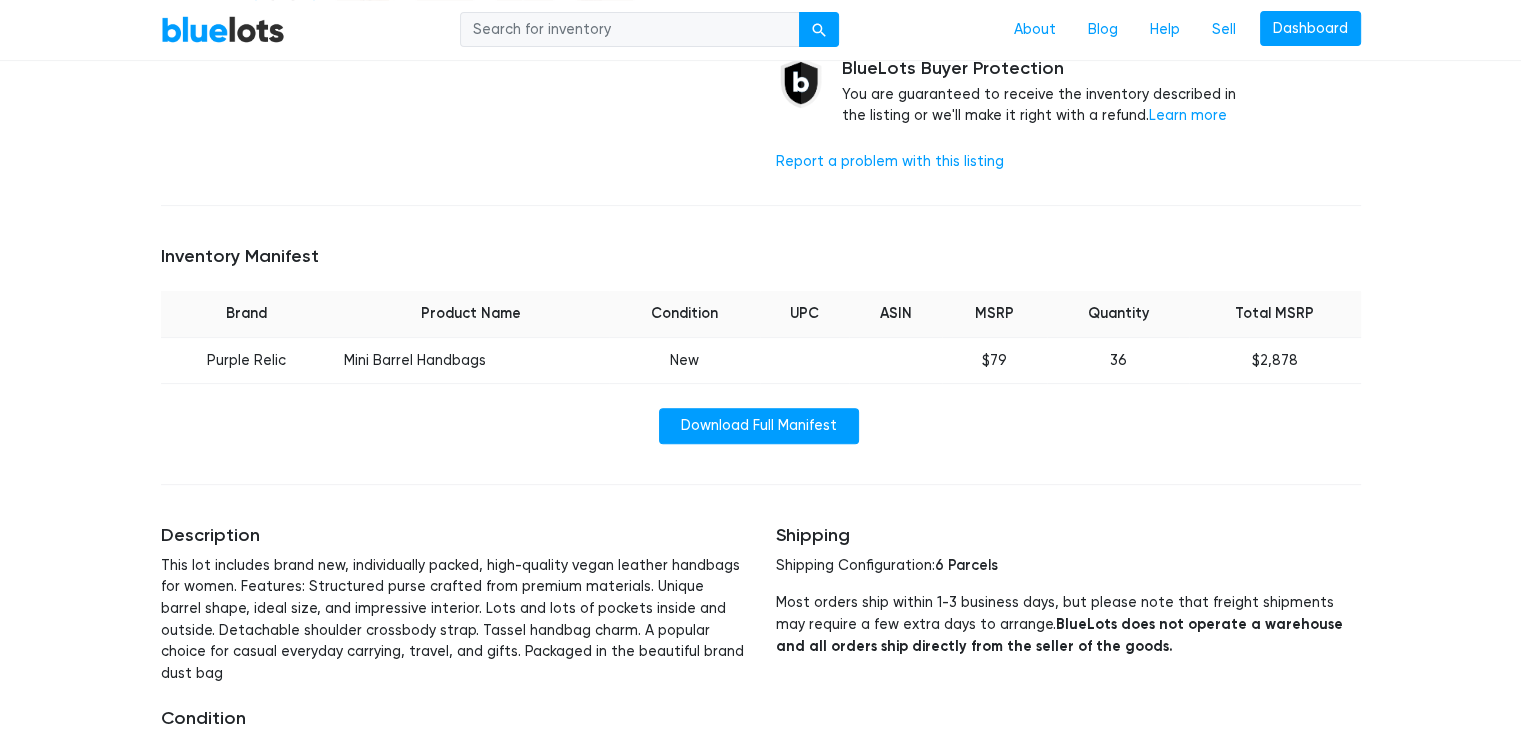 type on "222" 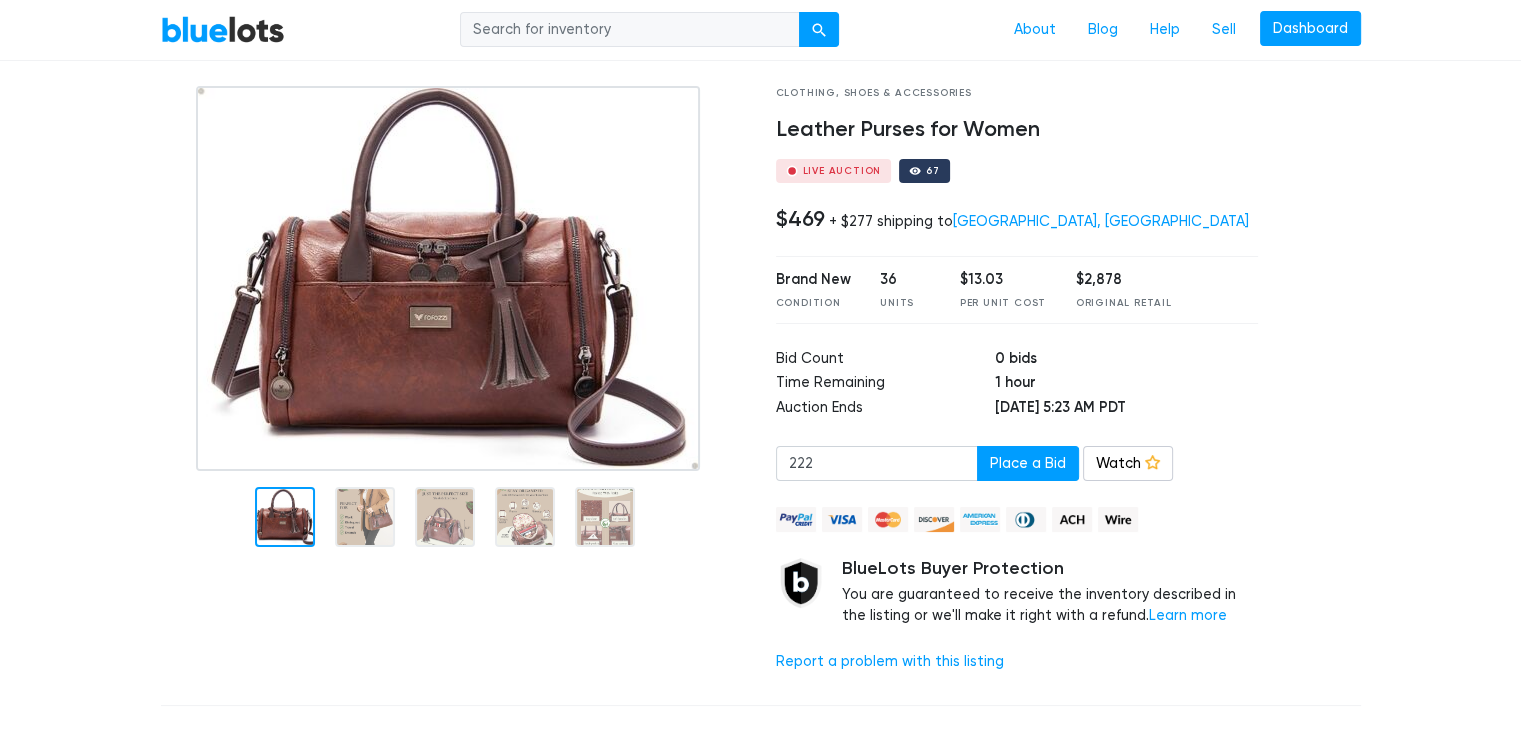scroll, scrollTop: 100, scrollLeft: 0, axis: vertical 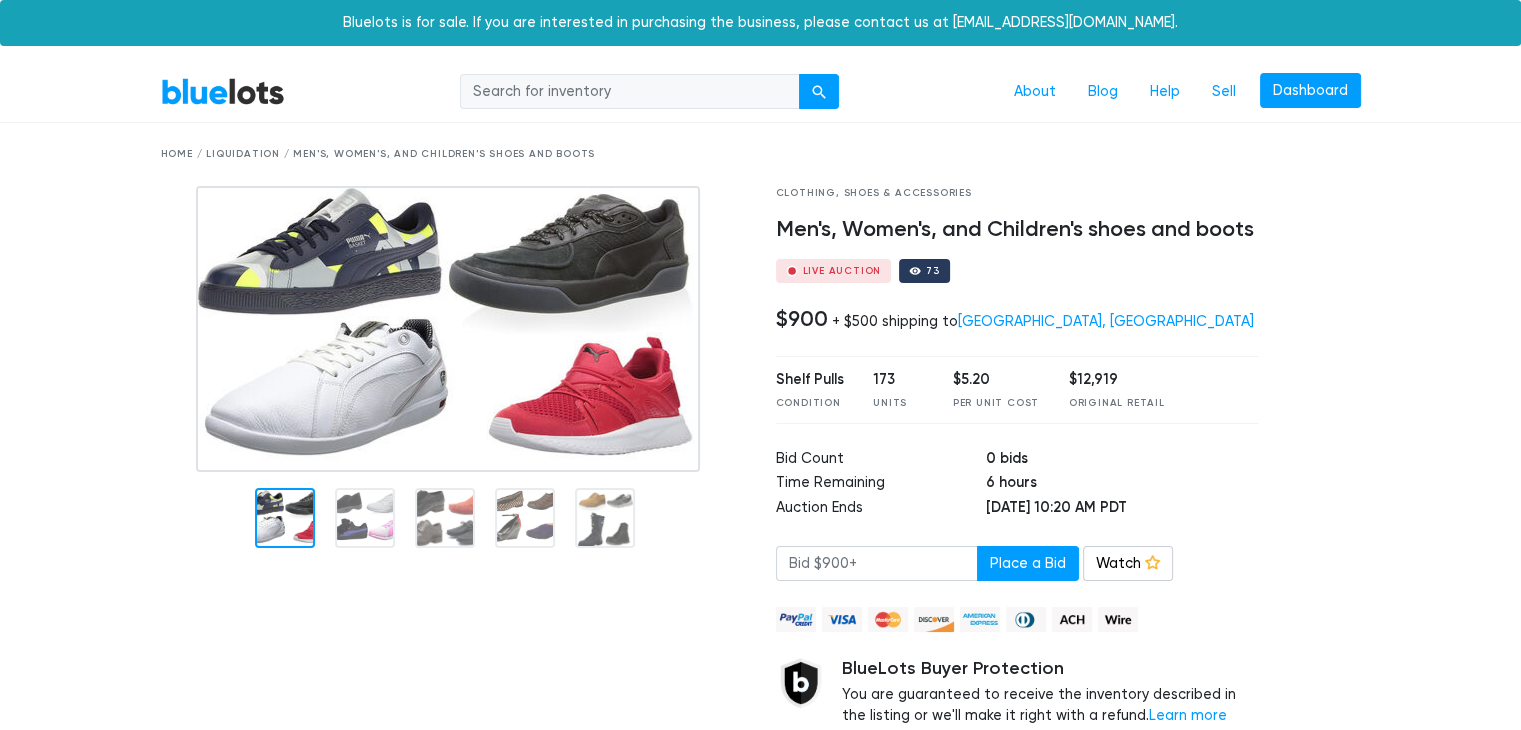 click at bounding box center [448, 329] 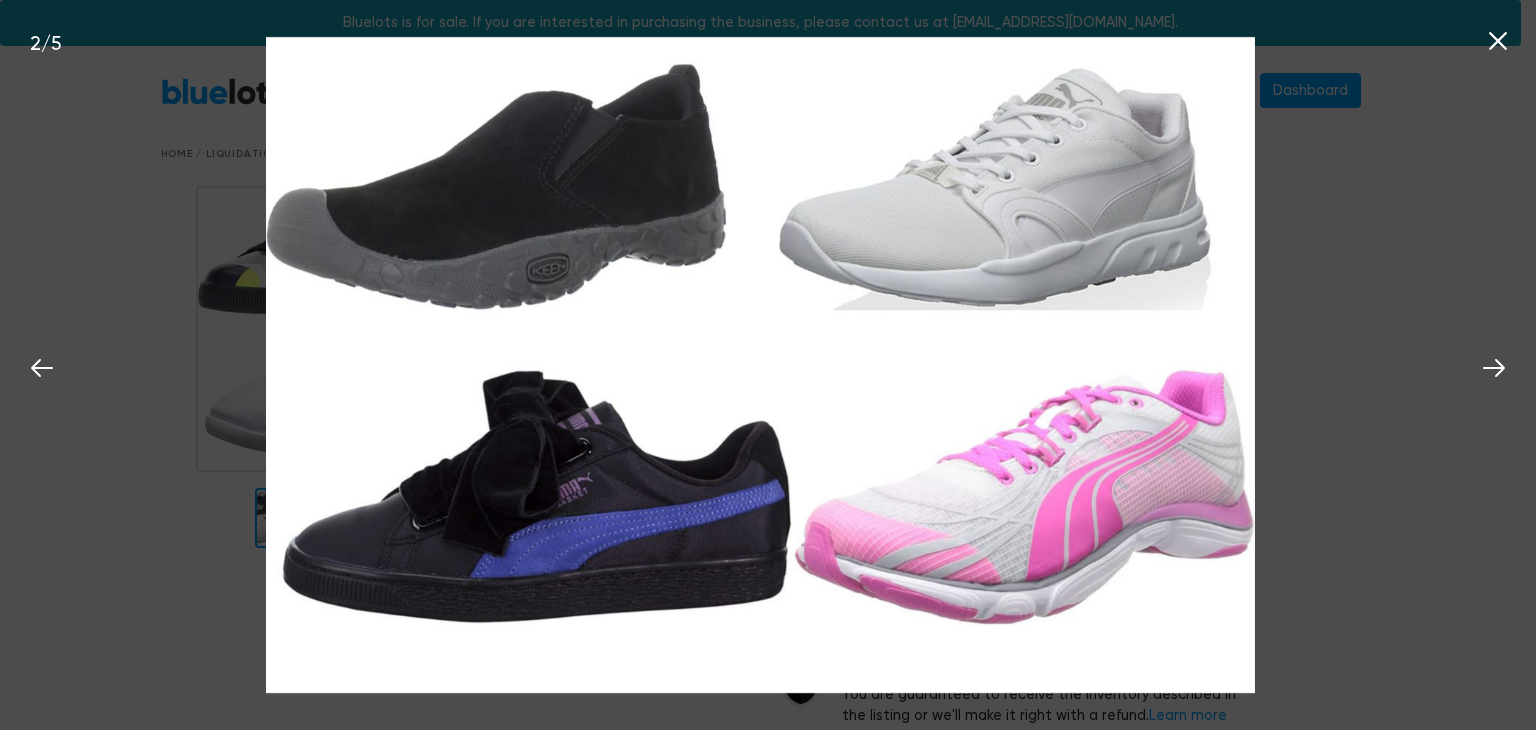 click on "2 / 5" at bounding box center [768, 365] 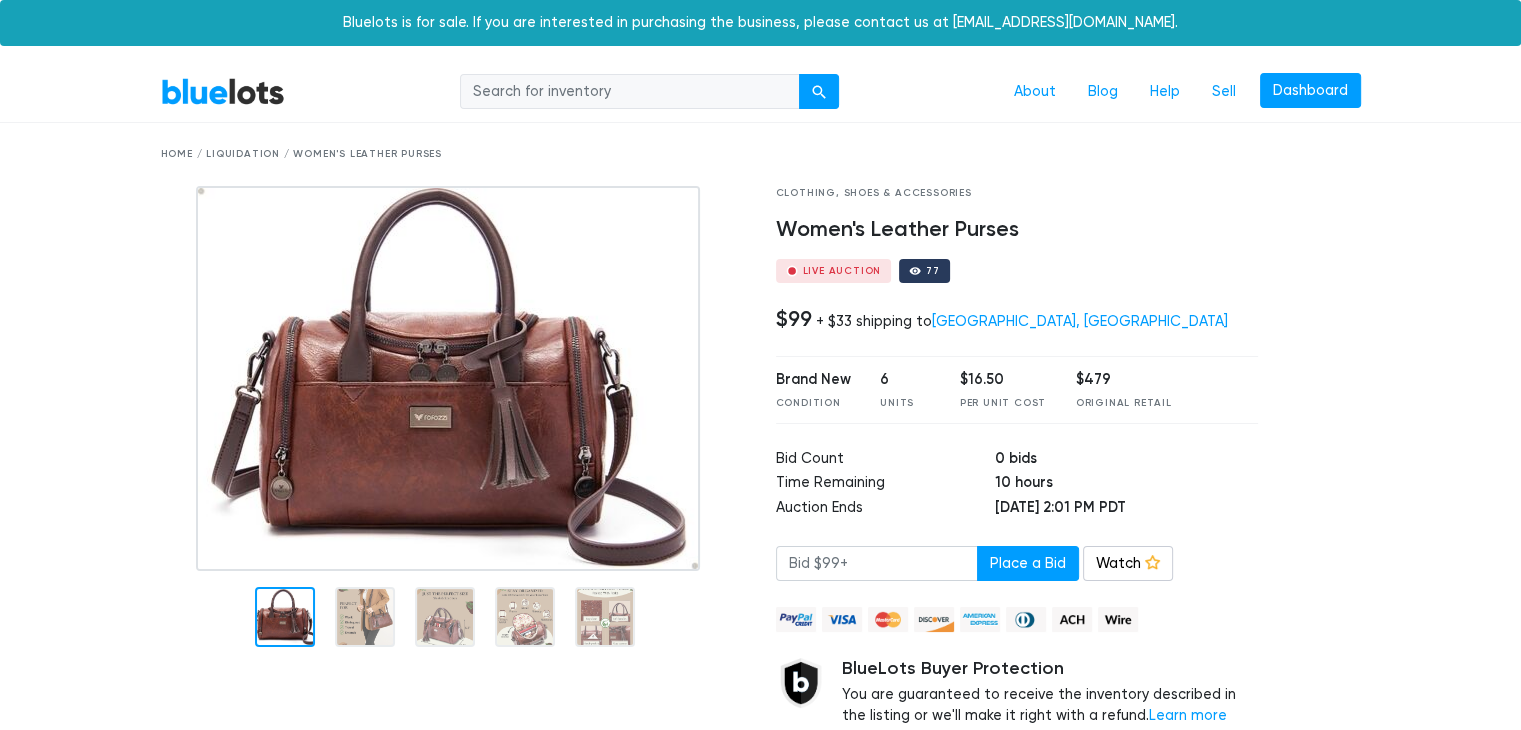 scroll, scrollTop: 100, scrollLeft: 0, axis: vertical 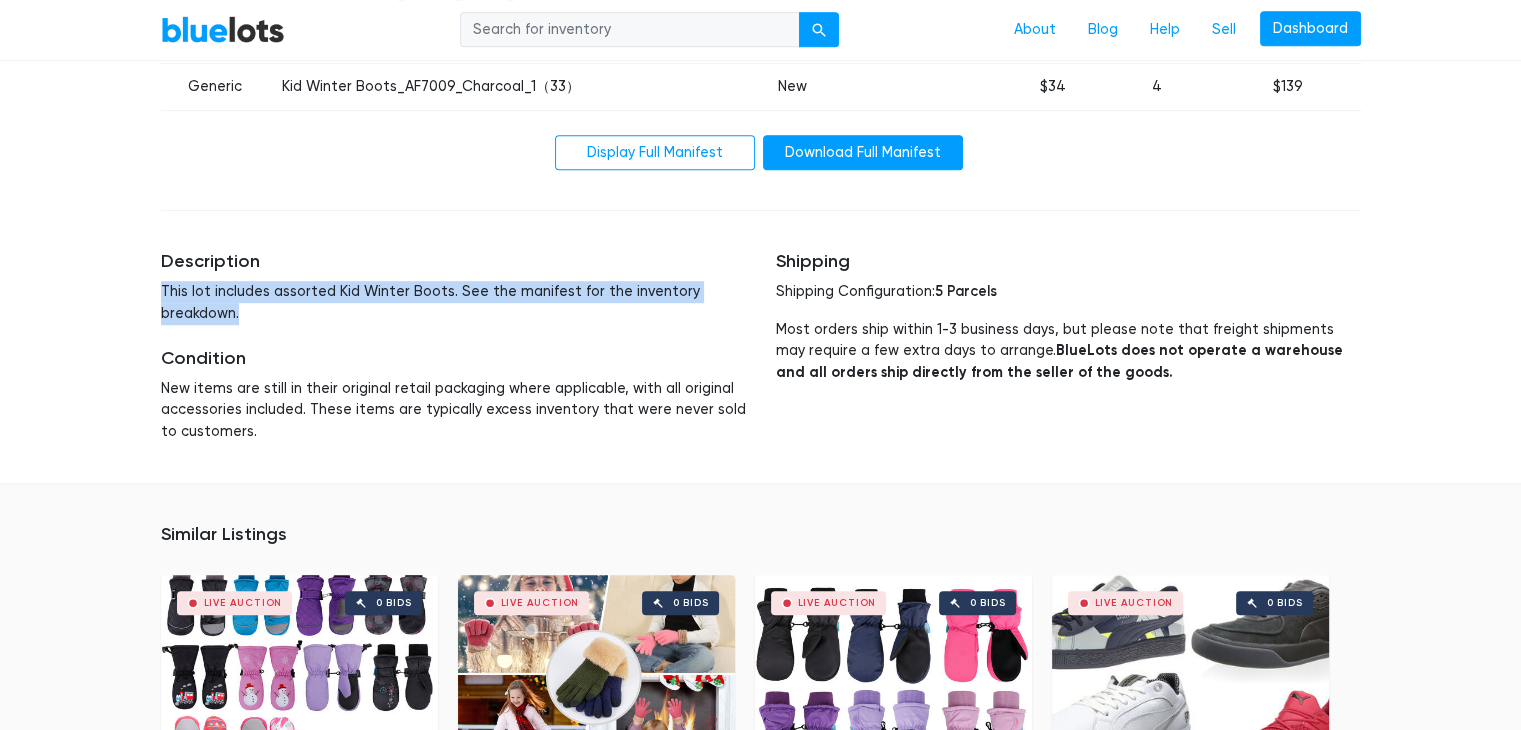 drag, startPoint x: 164, startPoint y: 286, endPoint x: 239, endPoint y: 310, distance: 78.74643 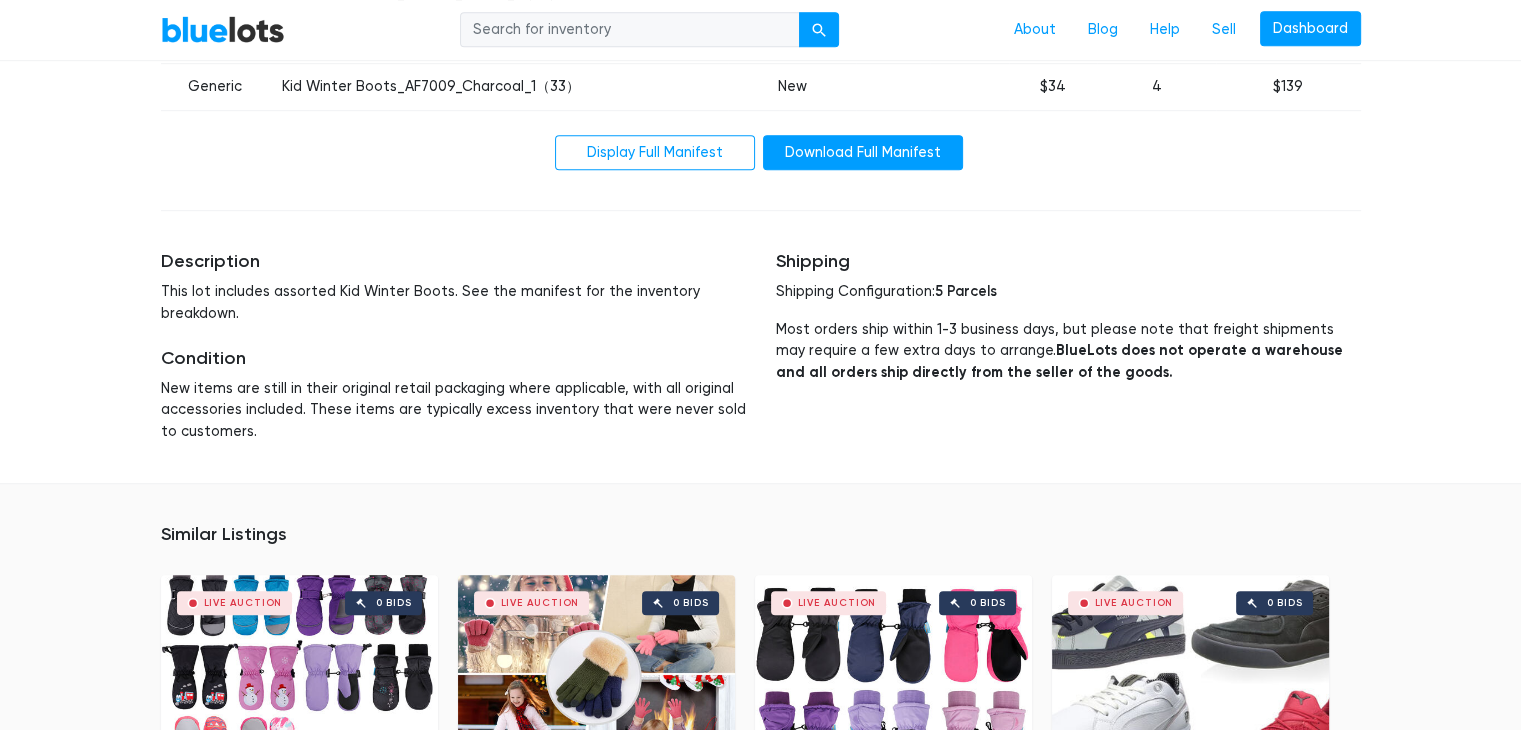 click on "Description
This lot includes assorted Kid Winter Boots. See the manifest for the inventory breakdown.
Condition
New items are still in their original retail packaging where applicable, with all original accessories included. These items are typically excess inventory that were never sold to customers." at bounding box center (453, 346) 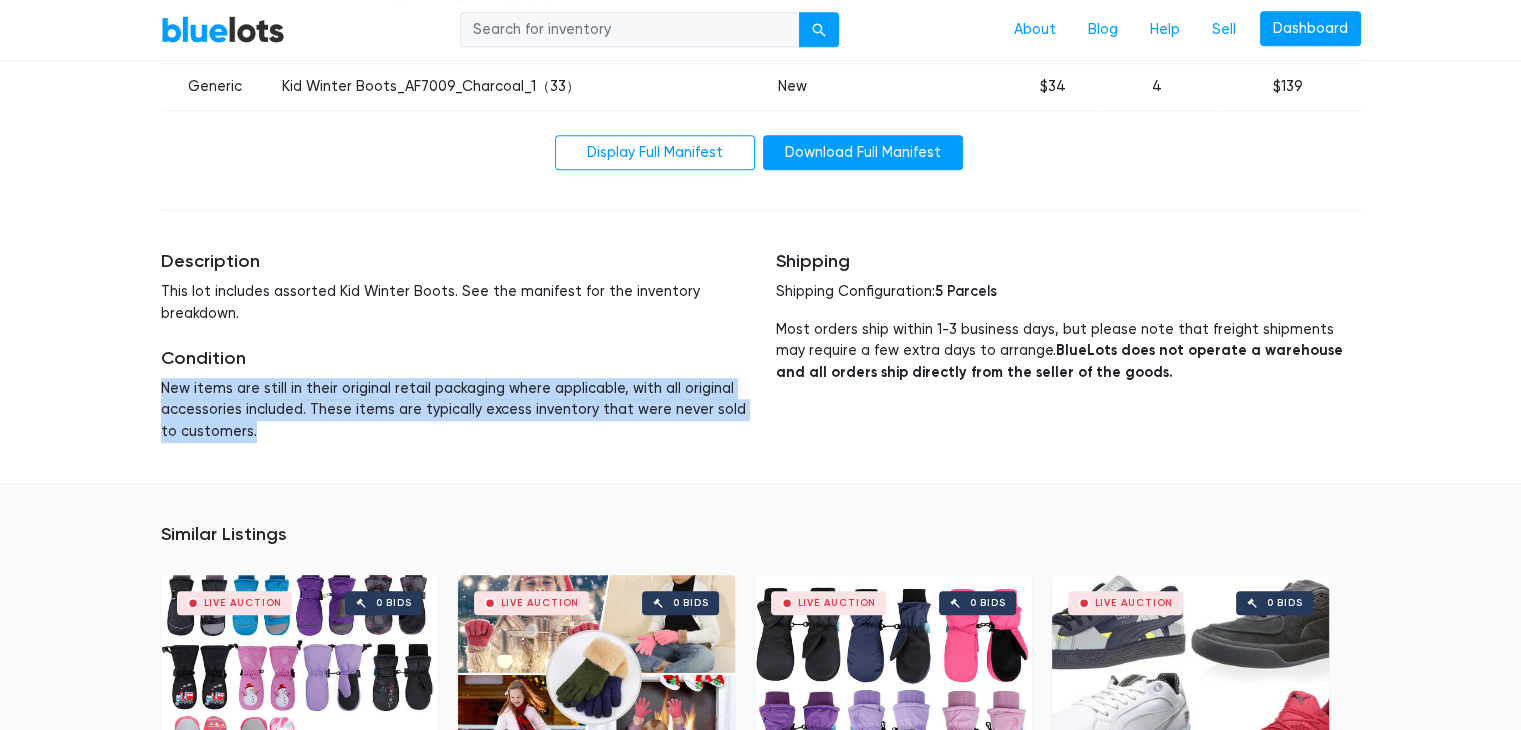 drag, startPoint x: 156, startPoint y: 390, endPoint x: 242, endPoint y: 446, distance: 102.625534 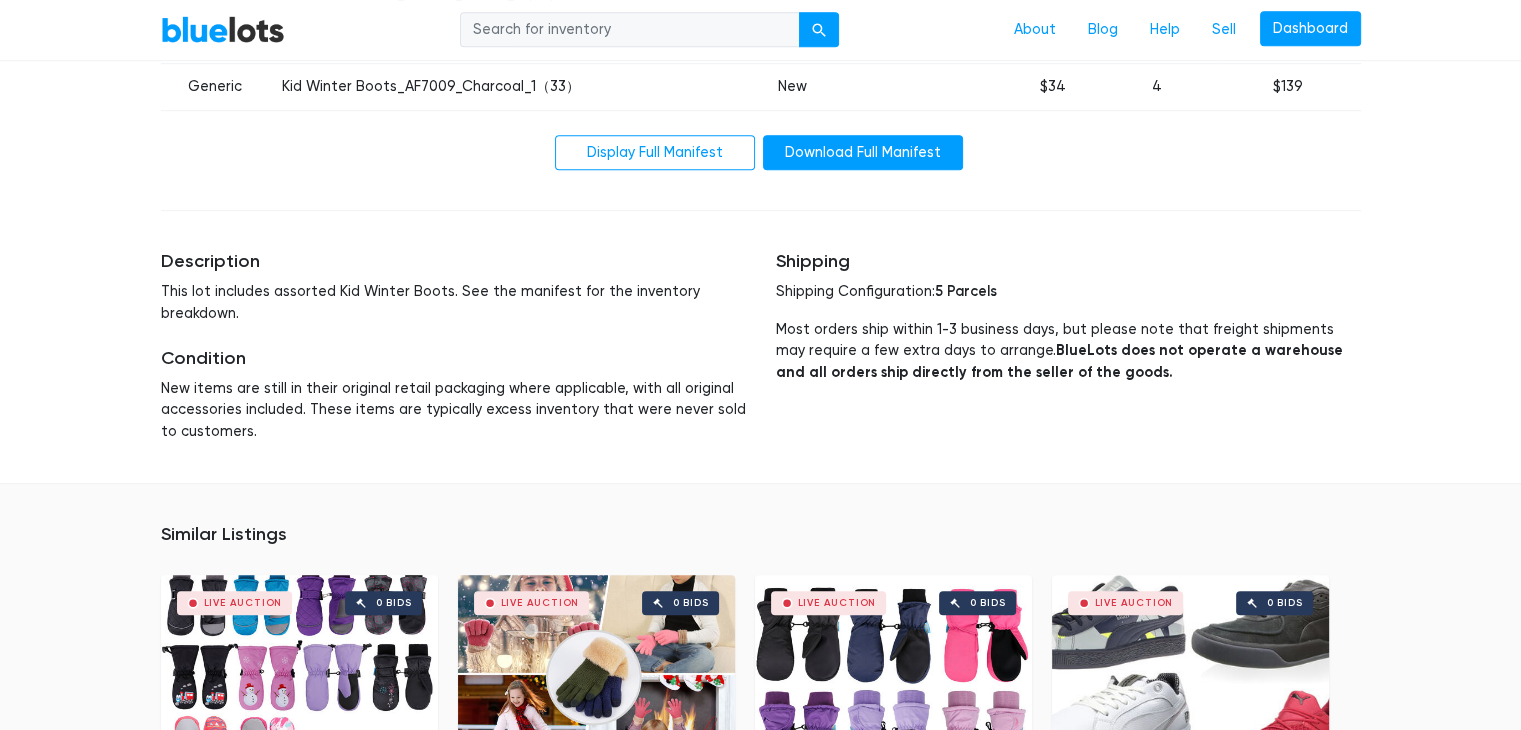 click on "This lot includes assorted Kid Winter Boots. See the manifest for the inventory breakdown." at bounding box center [453, 302] 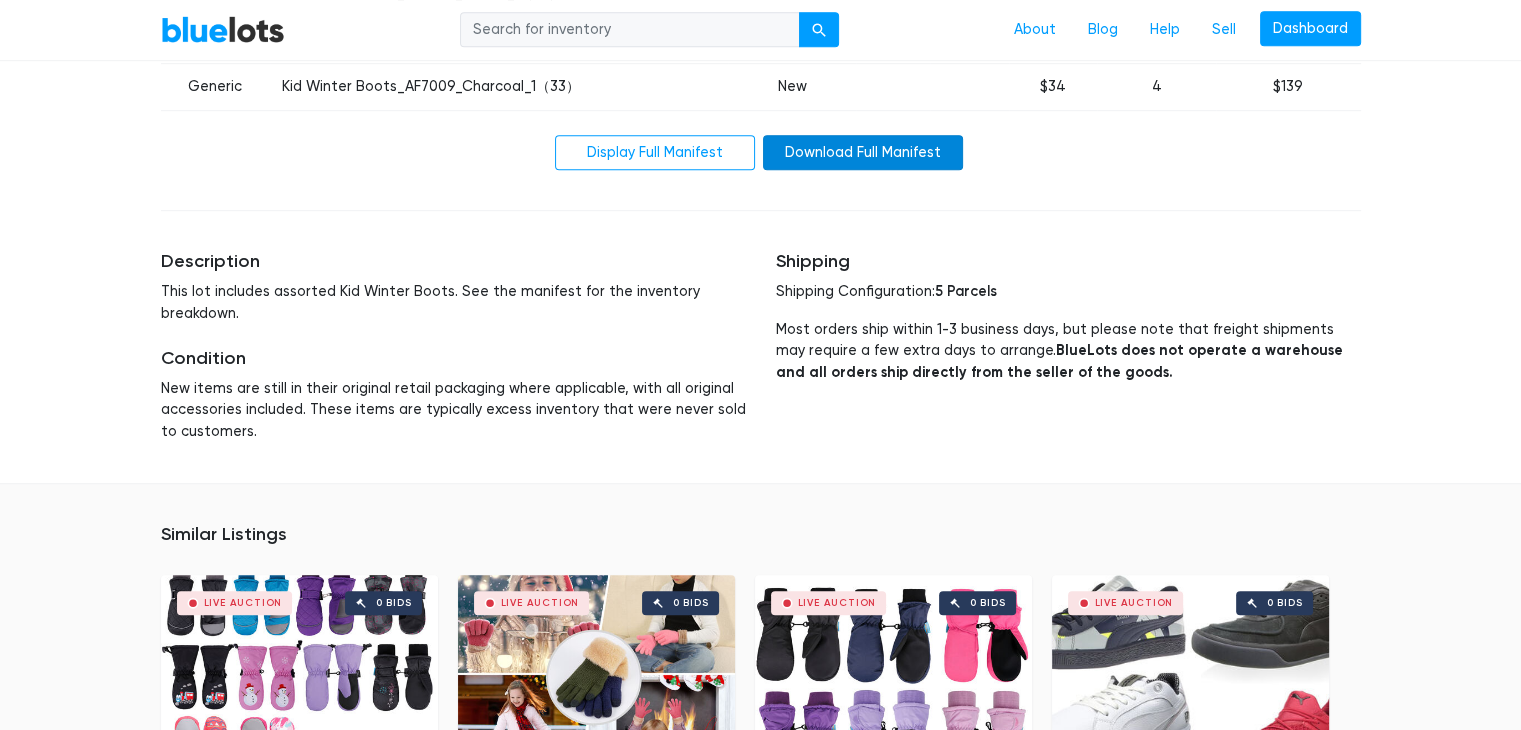 click on "Download Full Manifest" at bounding box center (863, 153) 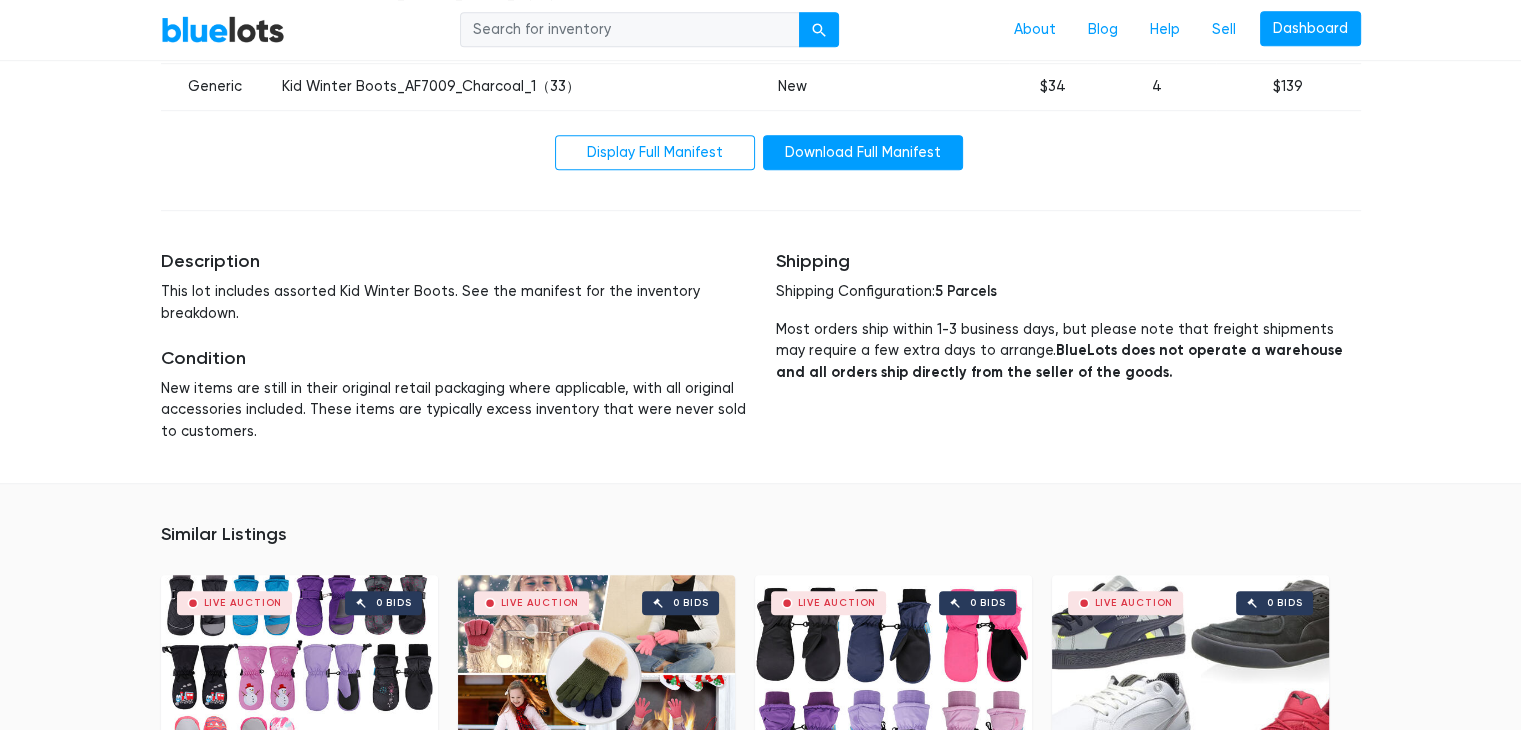 click on "BlueLots
About
Blog
Help
Sell
Dashboard
Home / Liquidation / Kid Winter Boots
Clothing, Shoes & Accessories
Kid Winter Boots
Live Auction
74
$119
+ $320 shipping to   Newark, DE
Brand New
Condition
50
Units
$2.38
Per Unit Cost
$1,749
Original Retail" at bounding box center [760, 139] 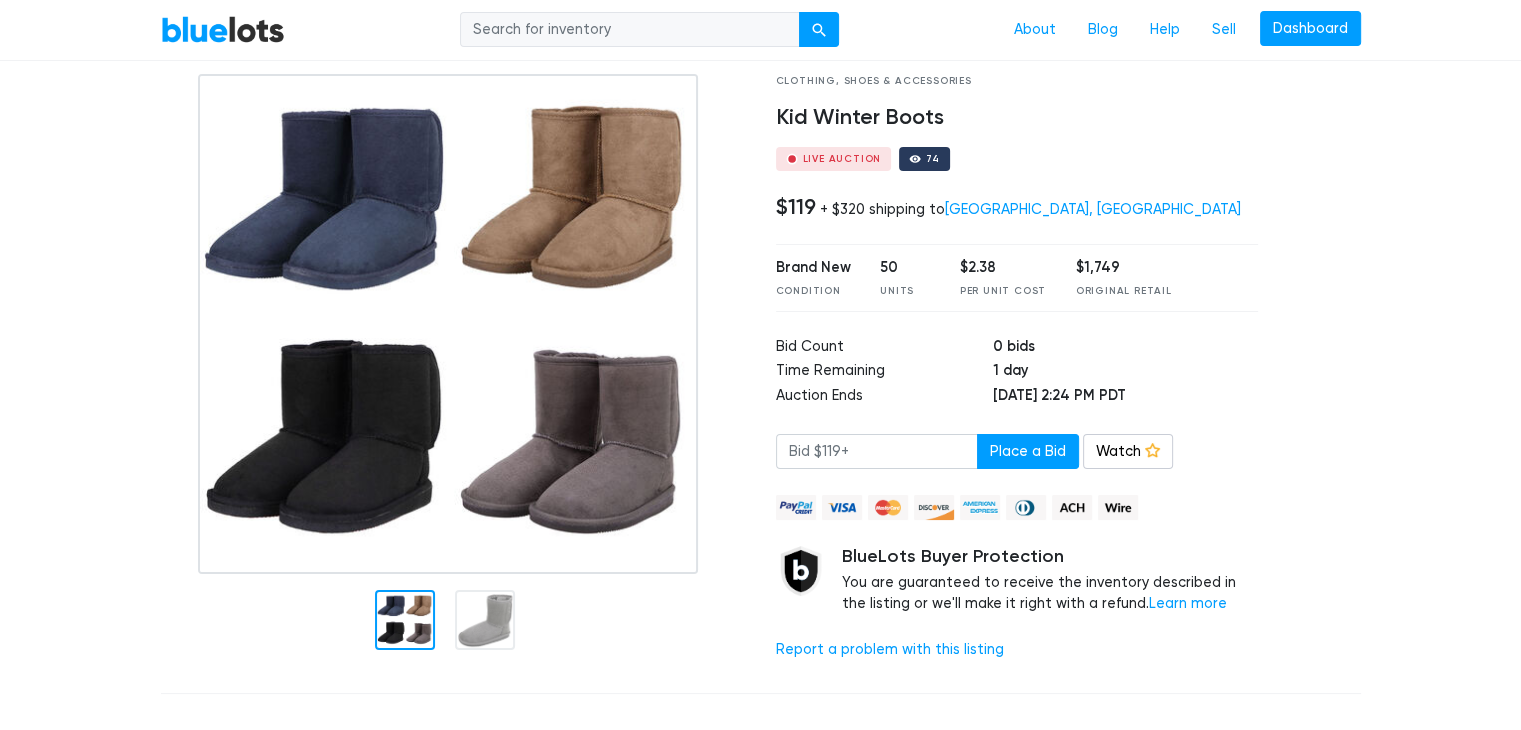 scroll, scrollTop: 100, scrollLeft: 0, axis: vertical 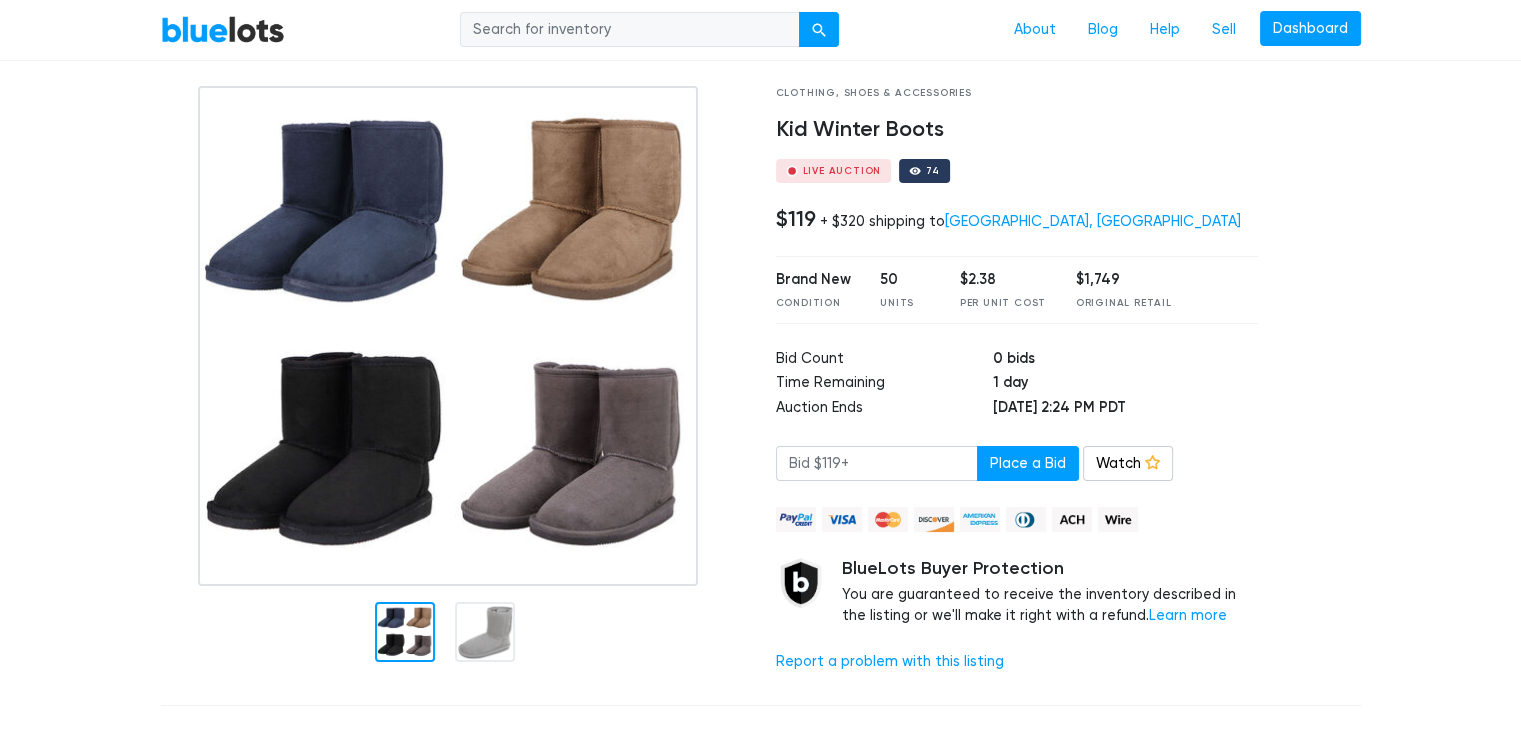 click at bounding box center [448, 336] 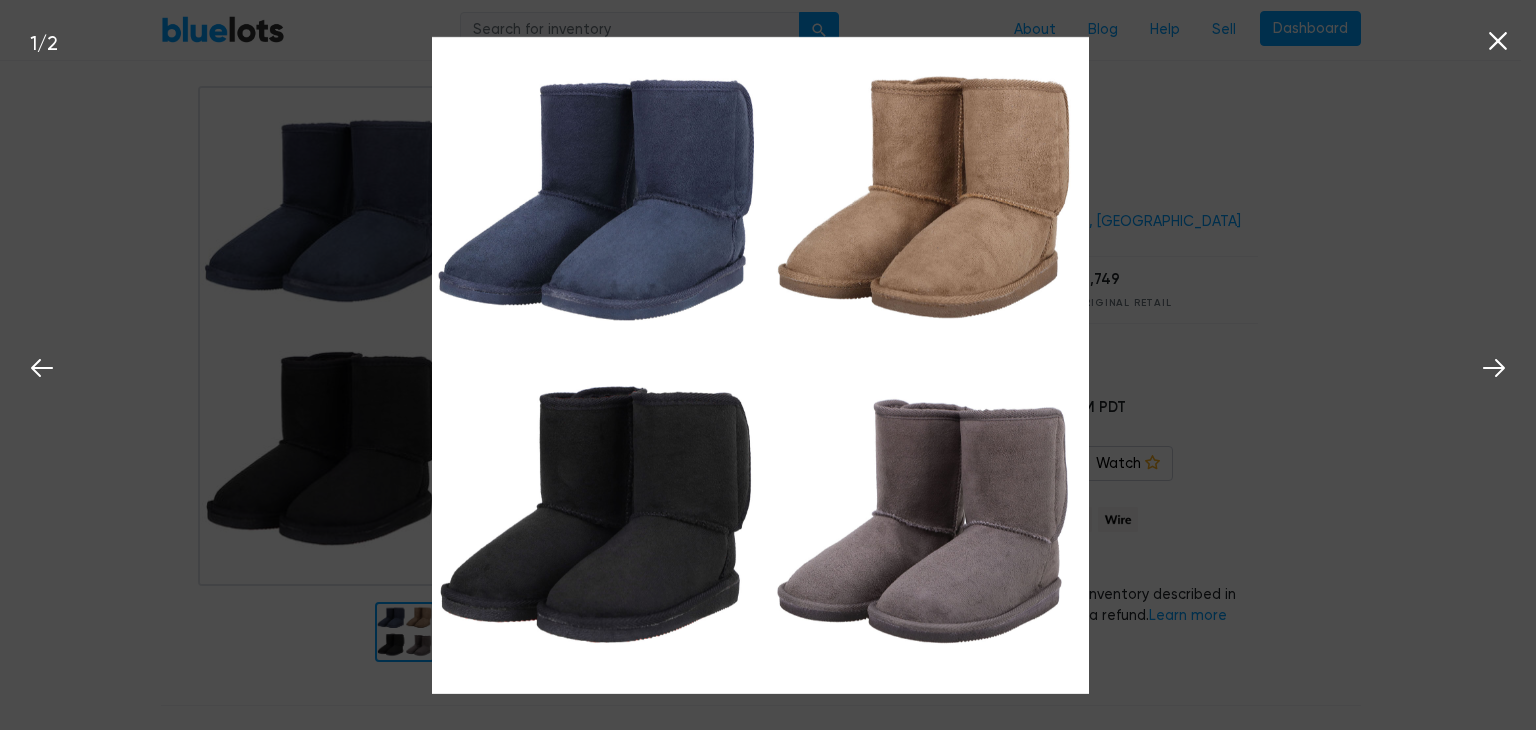 click on "1 / 2" at bounding box center (768, 365) 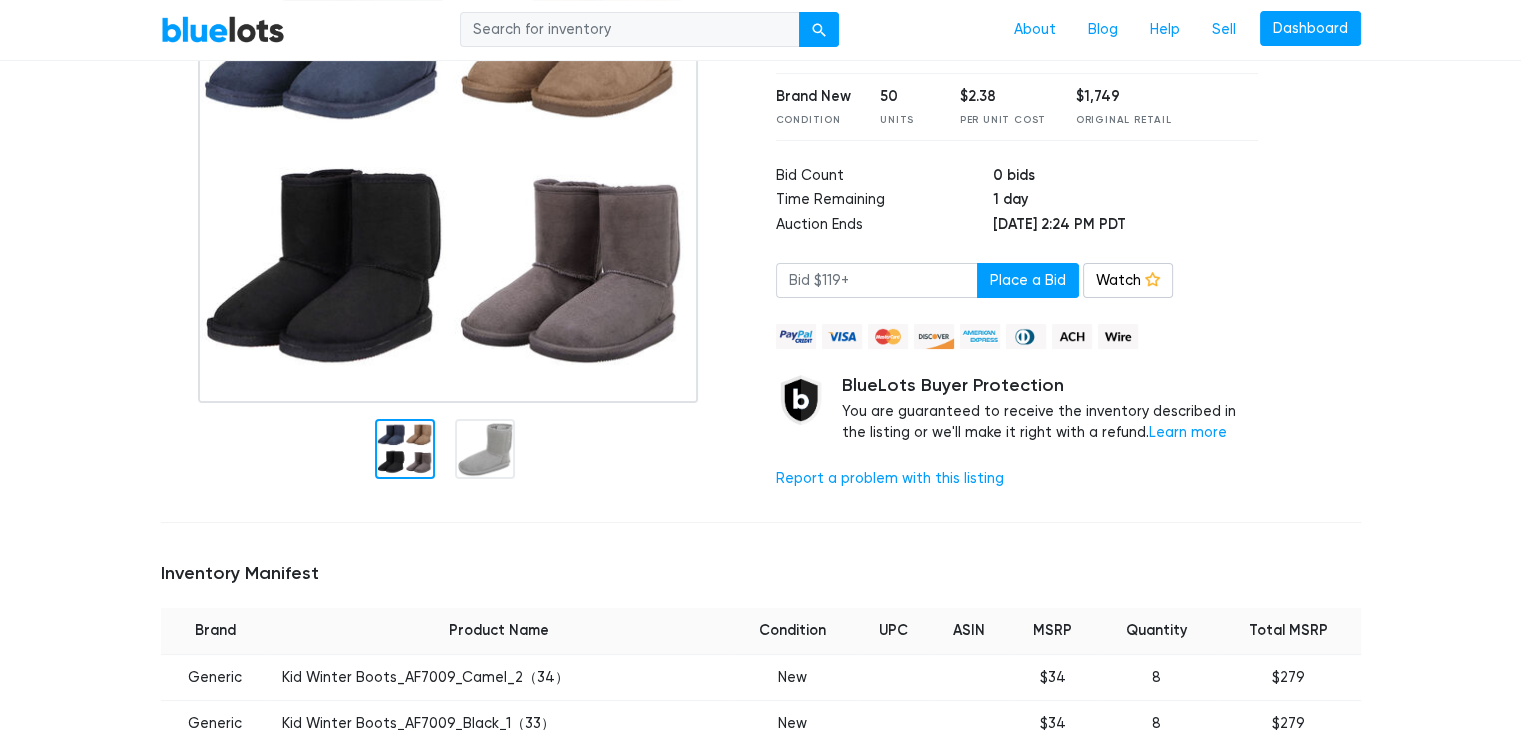 scroll, scrollTop: 300, scrollLeft: 0, axis: vertical 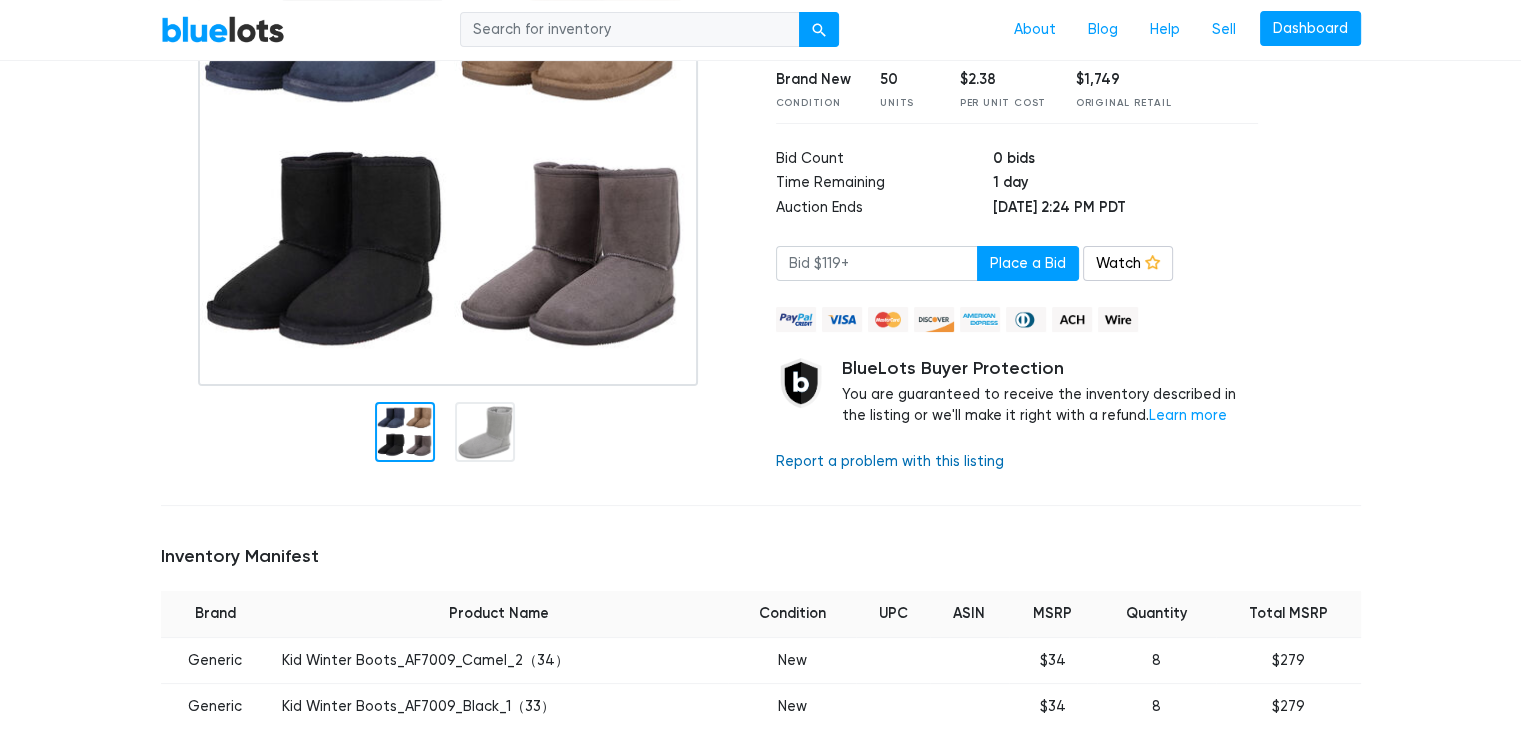 click on "Report a problem with this listing" at bounding box center (890, 461) 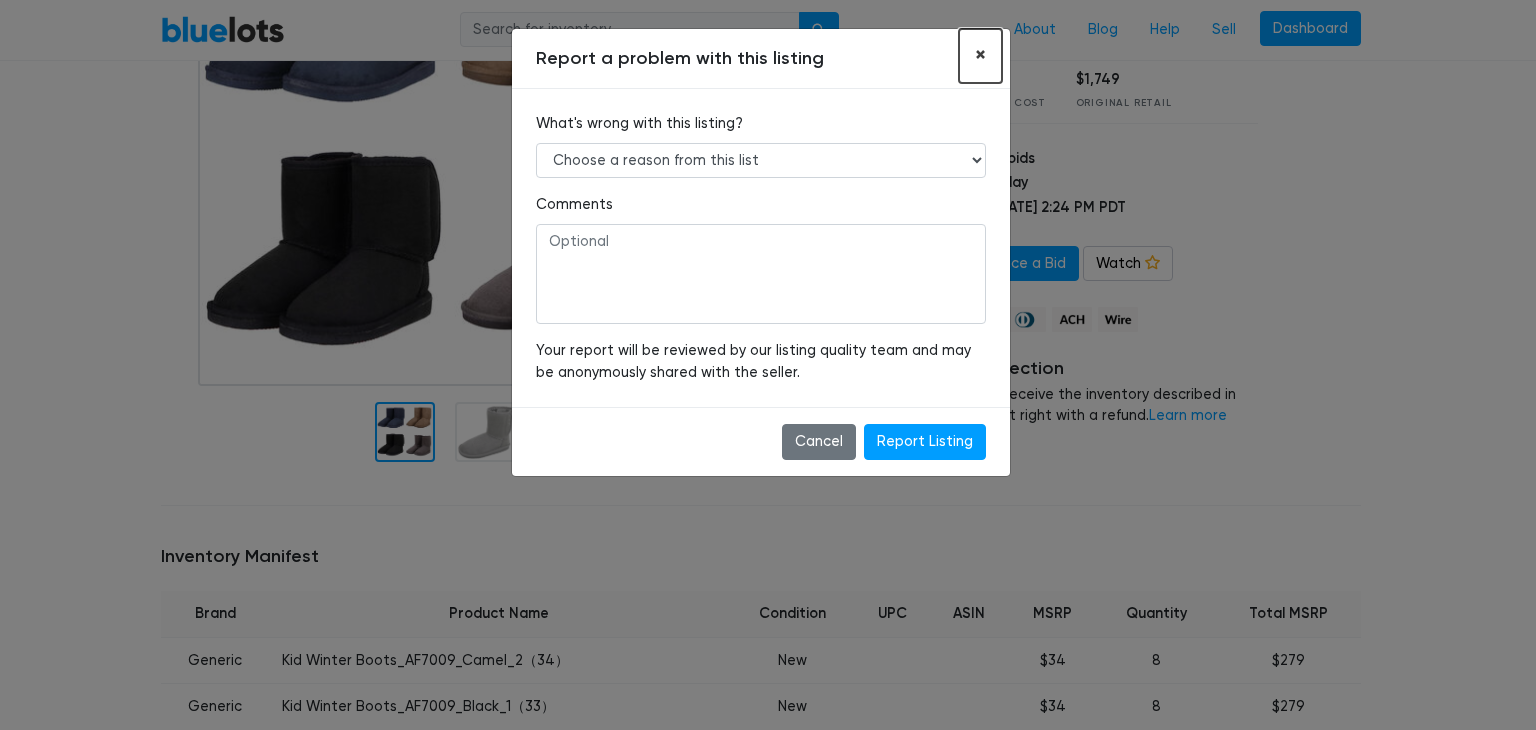 click on "×" at bounding box center [980, 55] 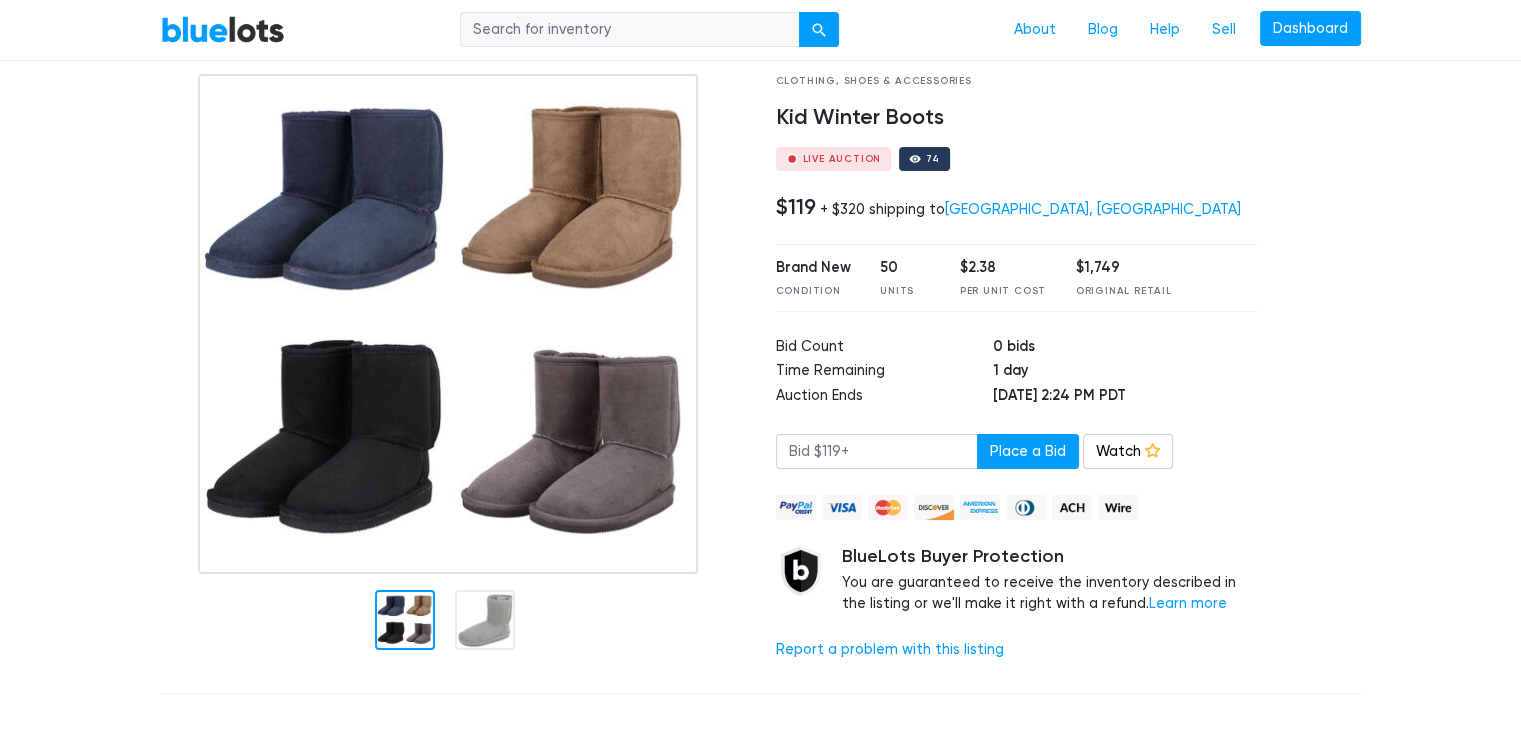 scroll, scrollTop: 84, scrollLeft: 0, axis: vertical 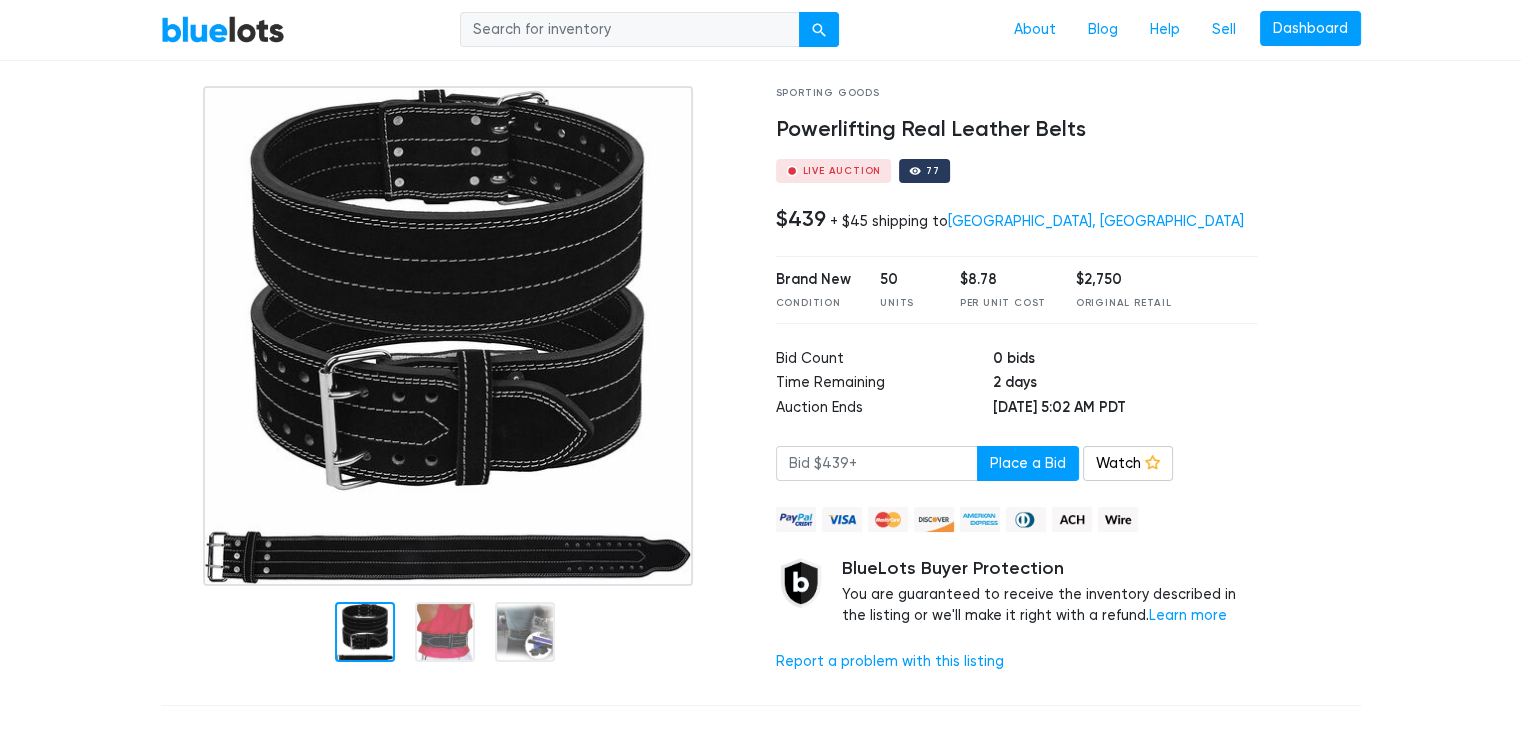 click at bounding box center [453, 629] 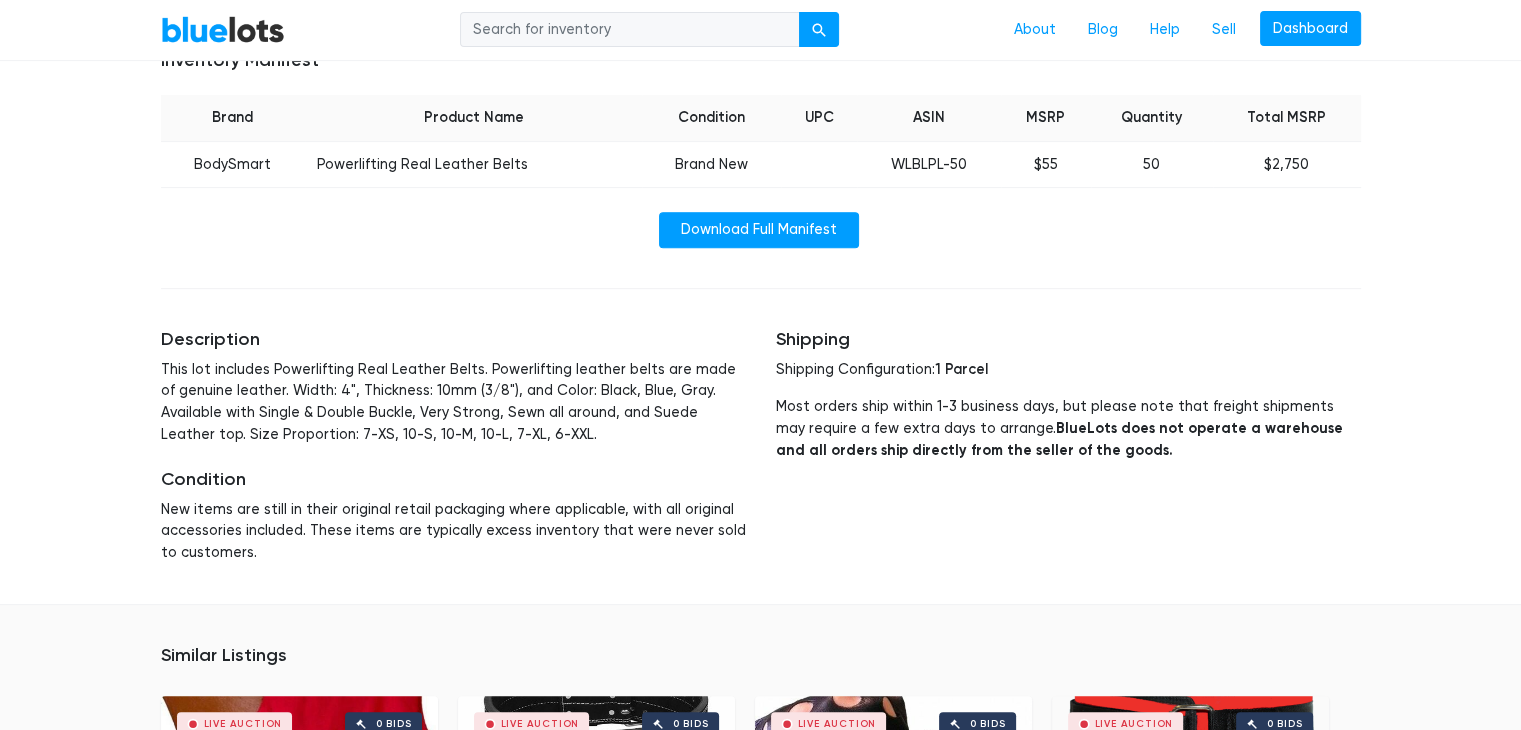 scroll, scrollTop: 800, scrollLeft: 0, axis: vertical 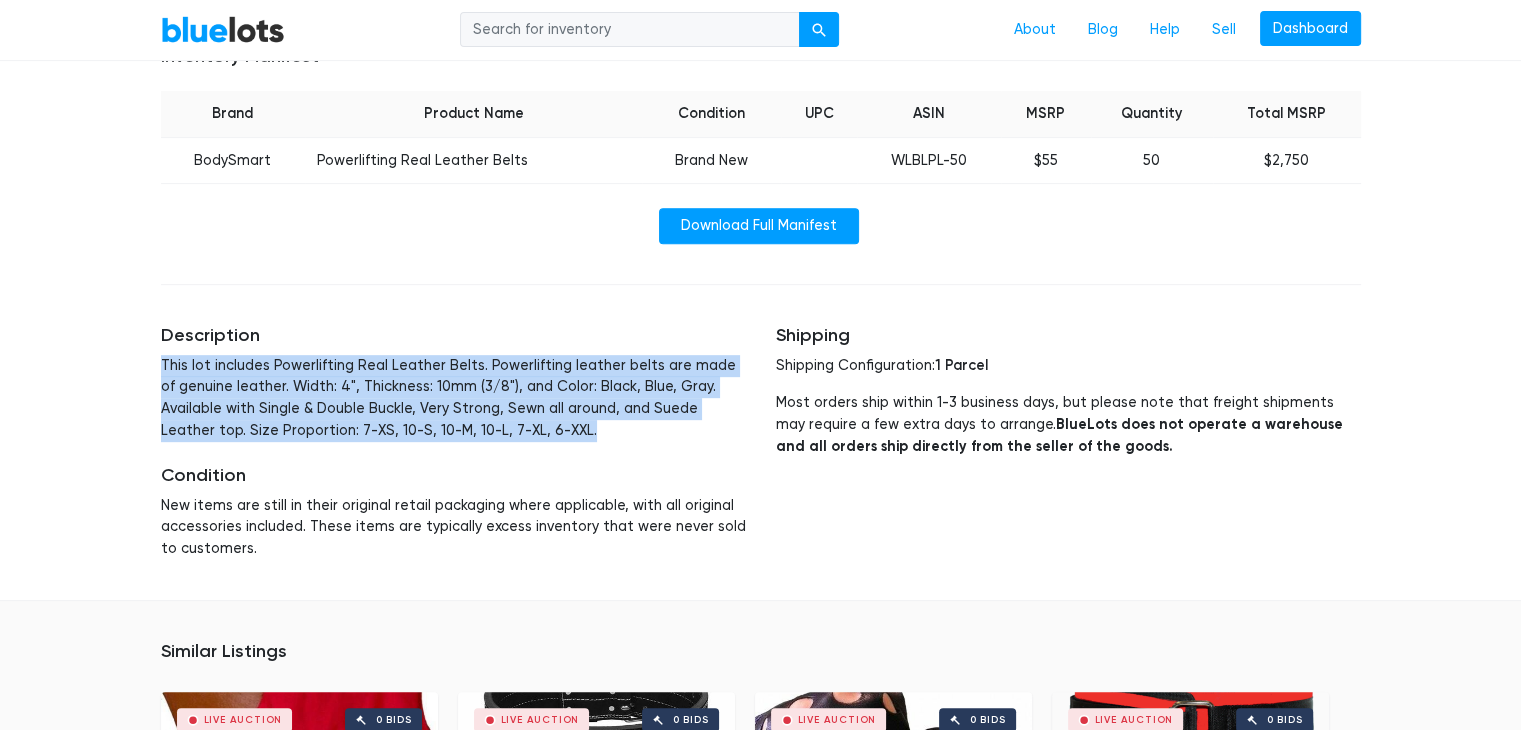drag, startPoint x: 160, startPoint y: 366, endPoint x: 512, endPoint y: 425, distance: 356.91034 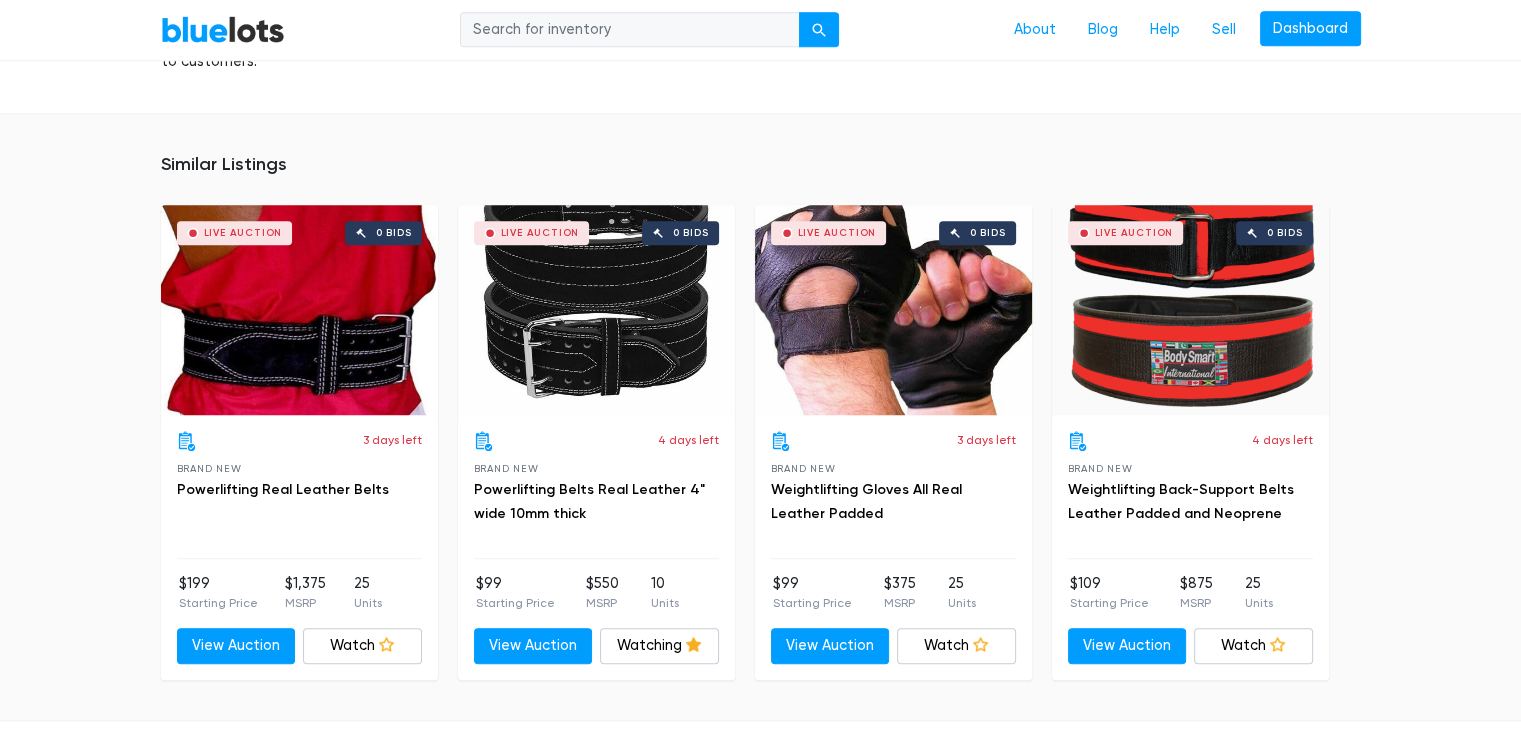 scroll, scrollTop: 1300, scrollLeft: 0, axis: vertical 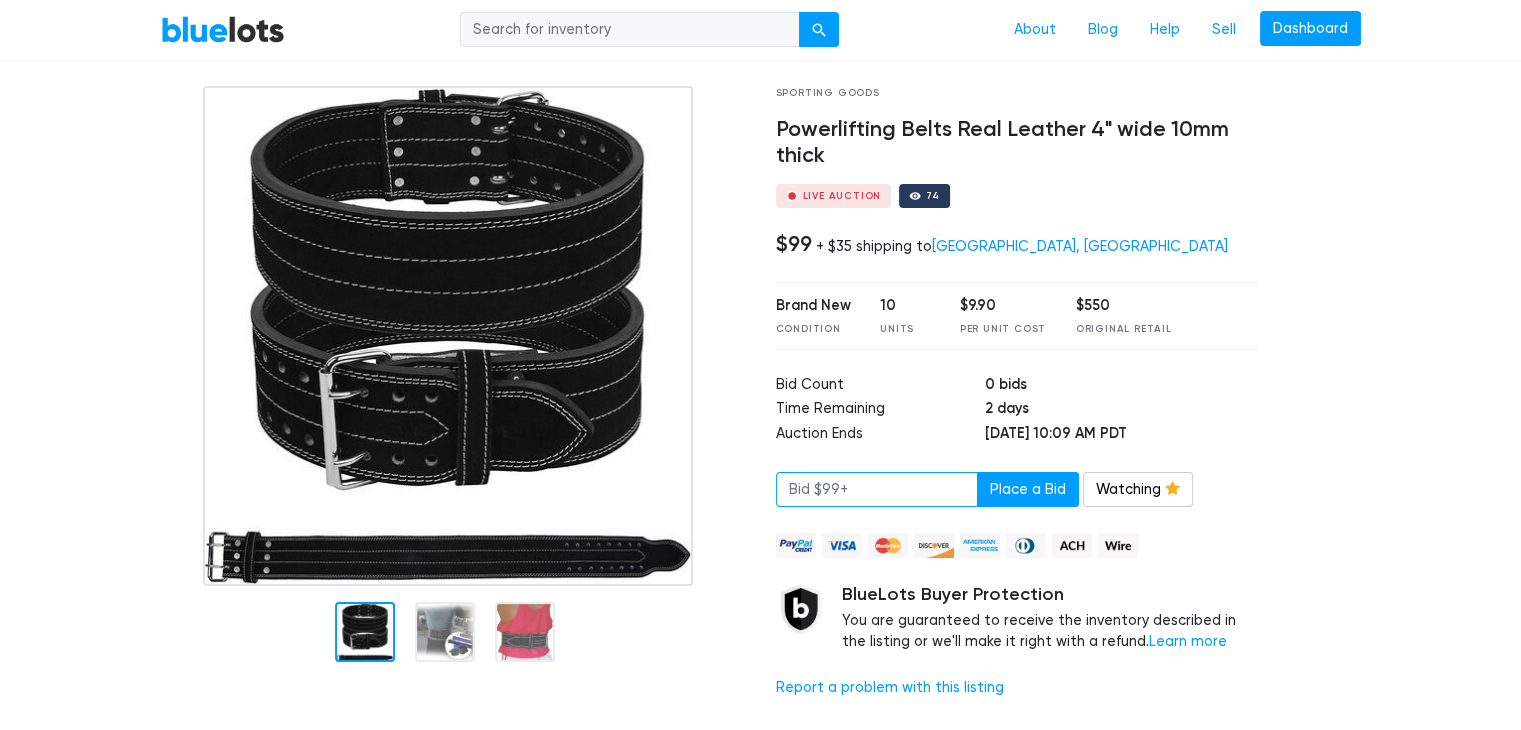 click at bounding box center [877, 490] 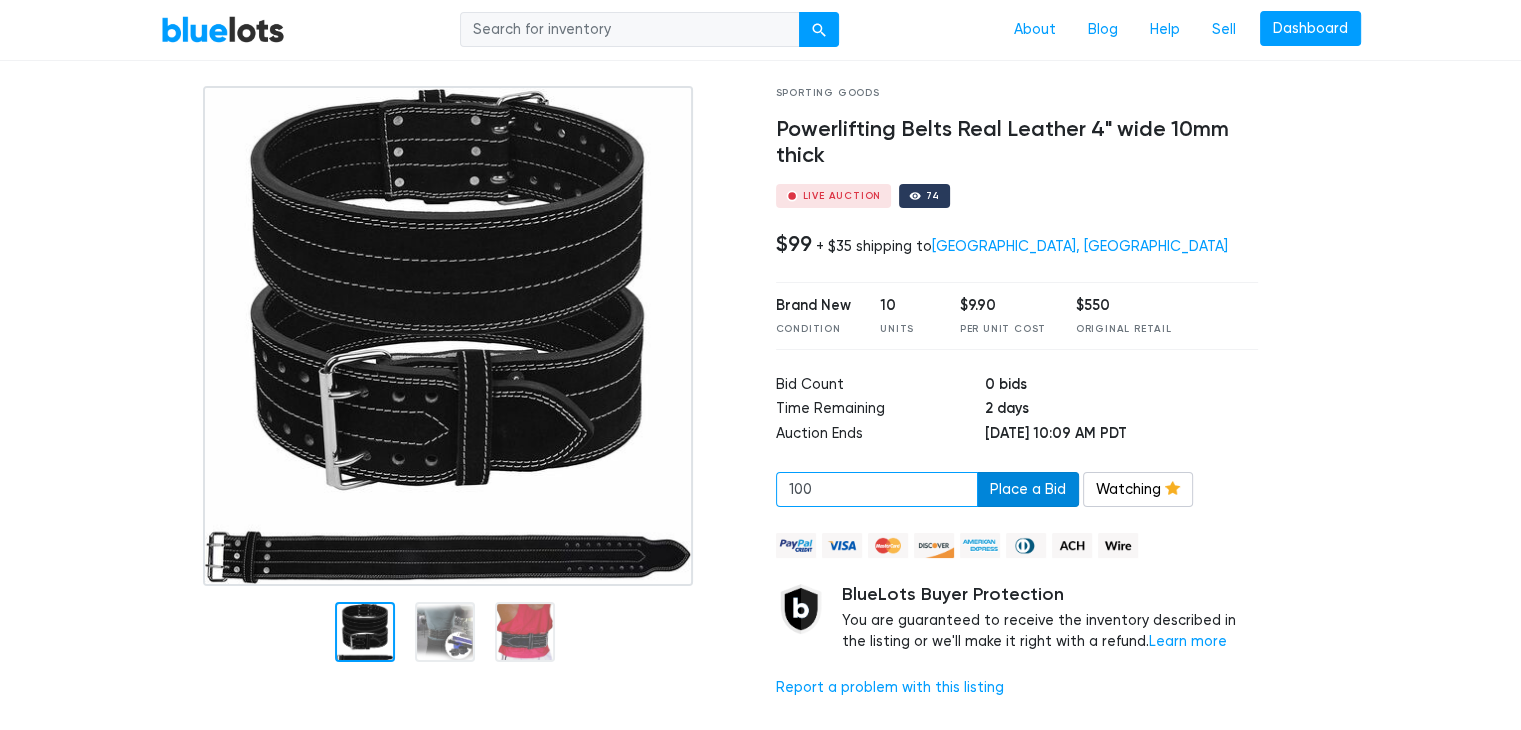 type on "100" 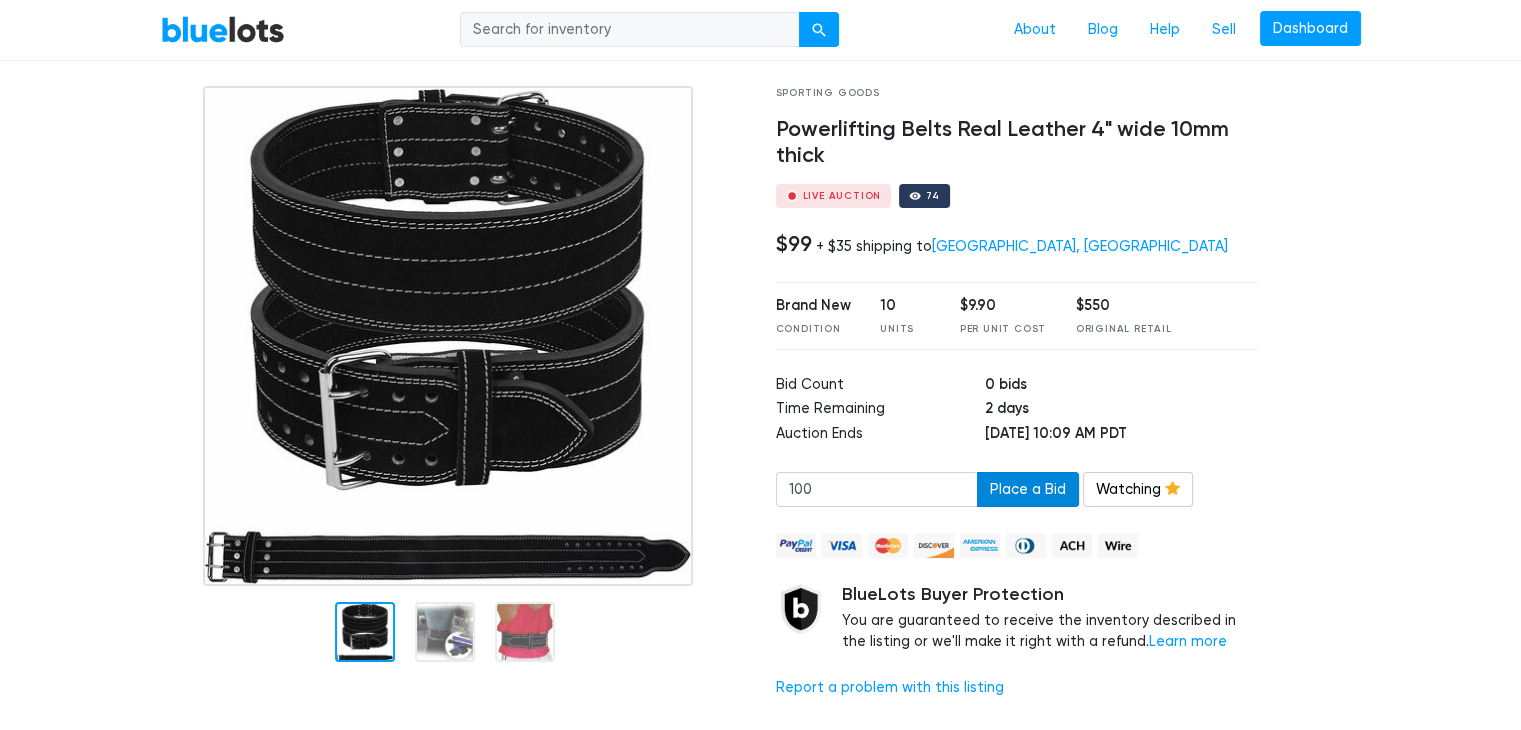 click on "Place a Bid" at bounding box center (1028, 490) 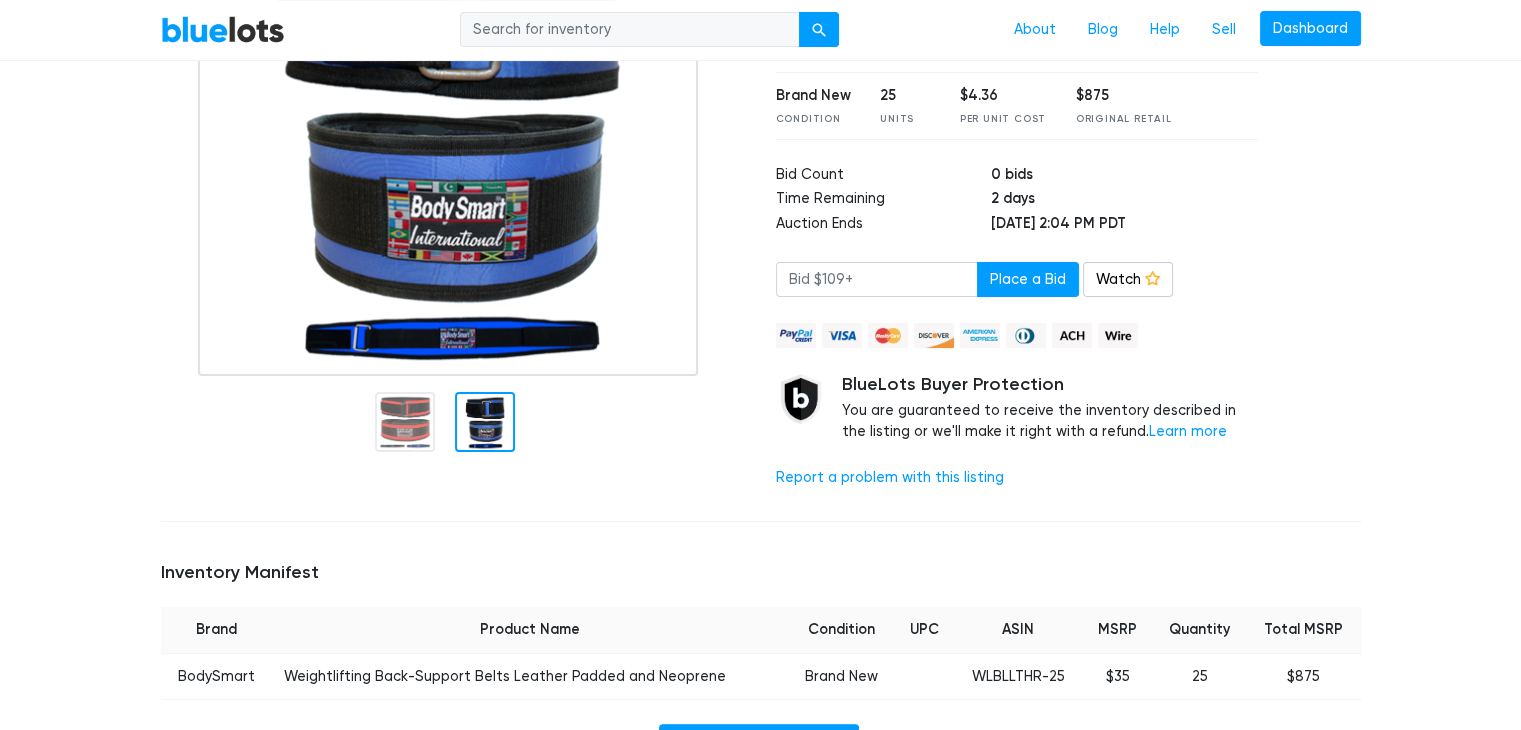 scroll, scrollTop: 0, scrollLeft: 0, axis: both 